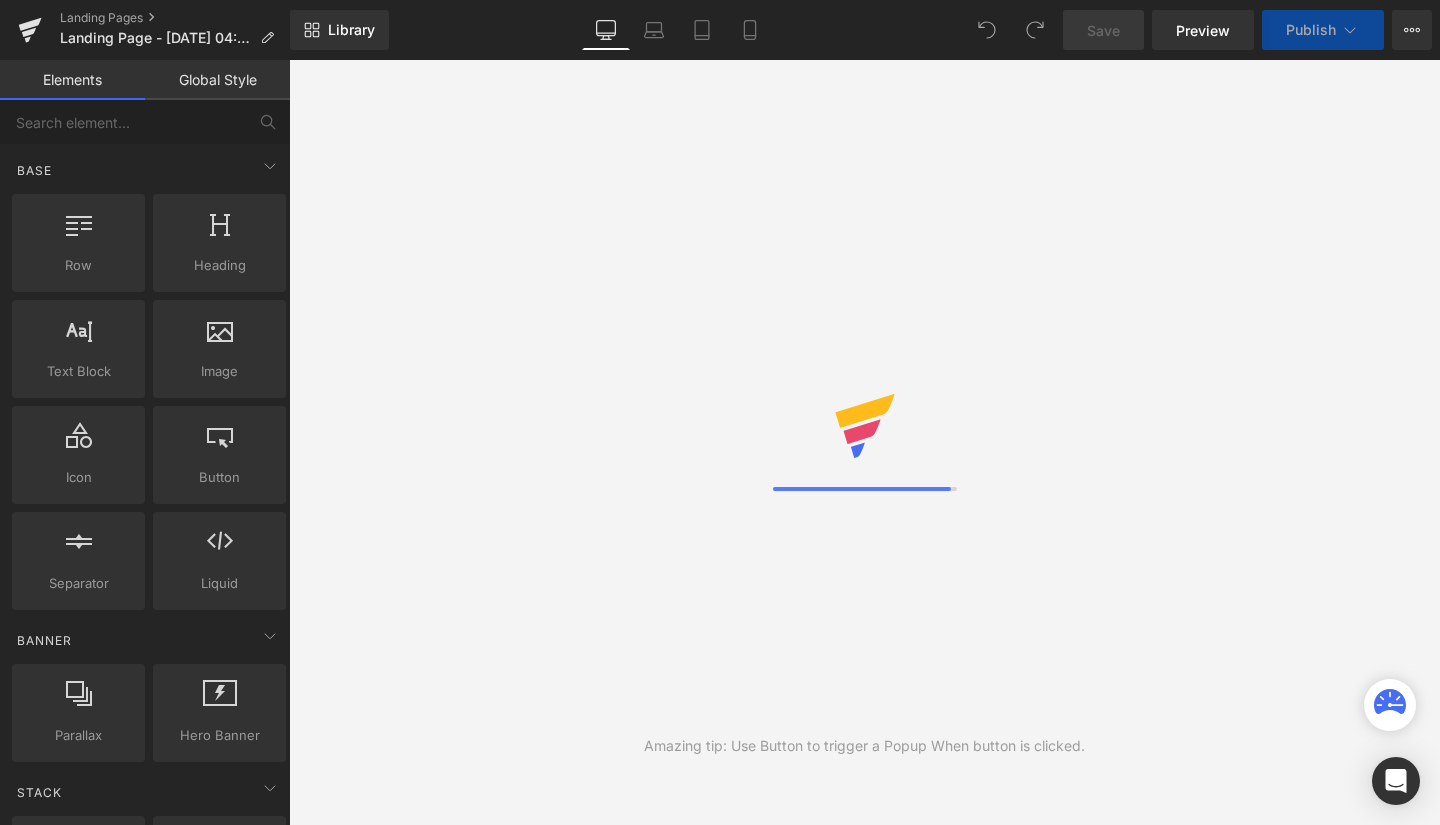 scroll, scrollTop: 0, scrollLeft: 0, axis: both 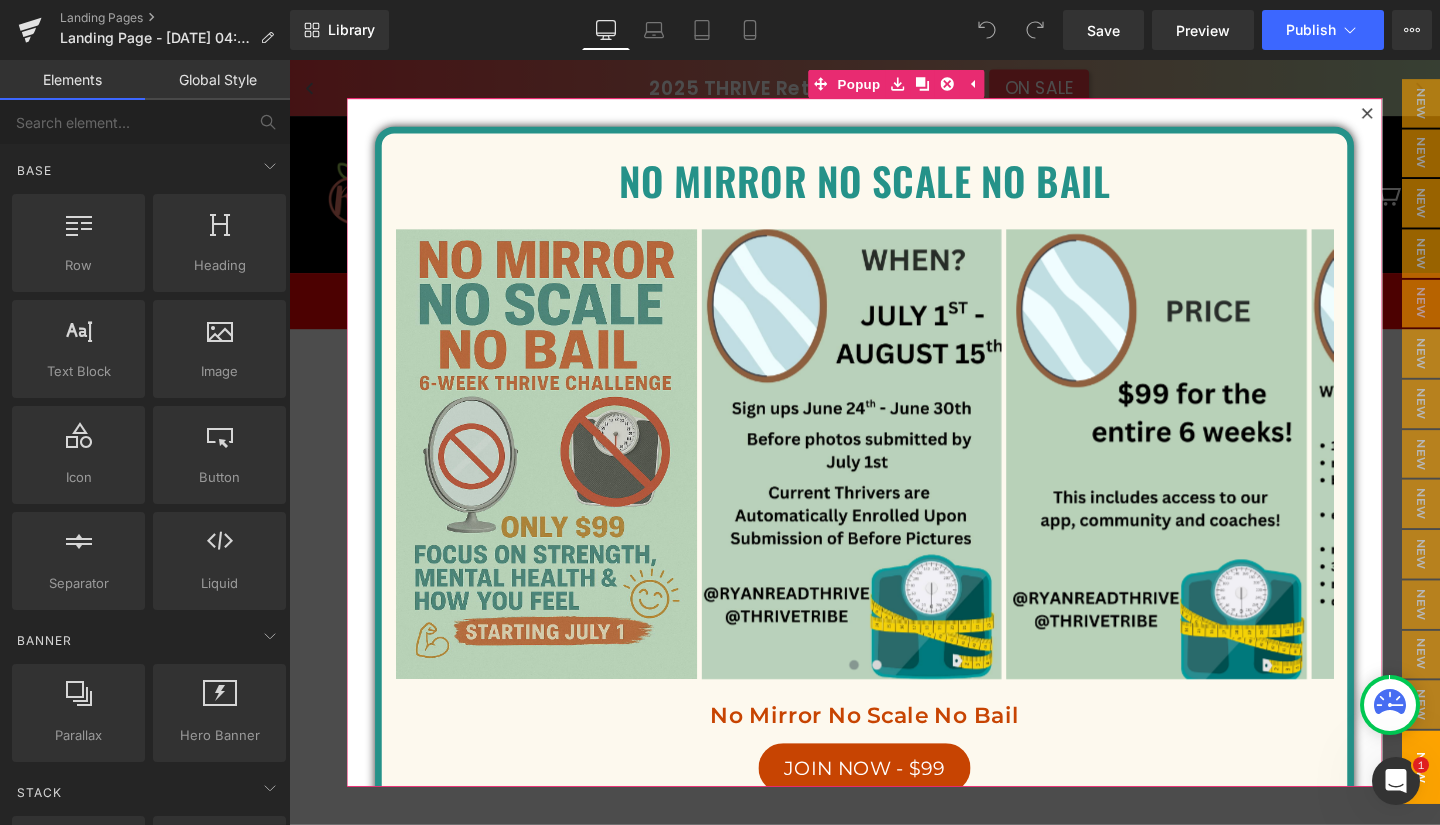 click 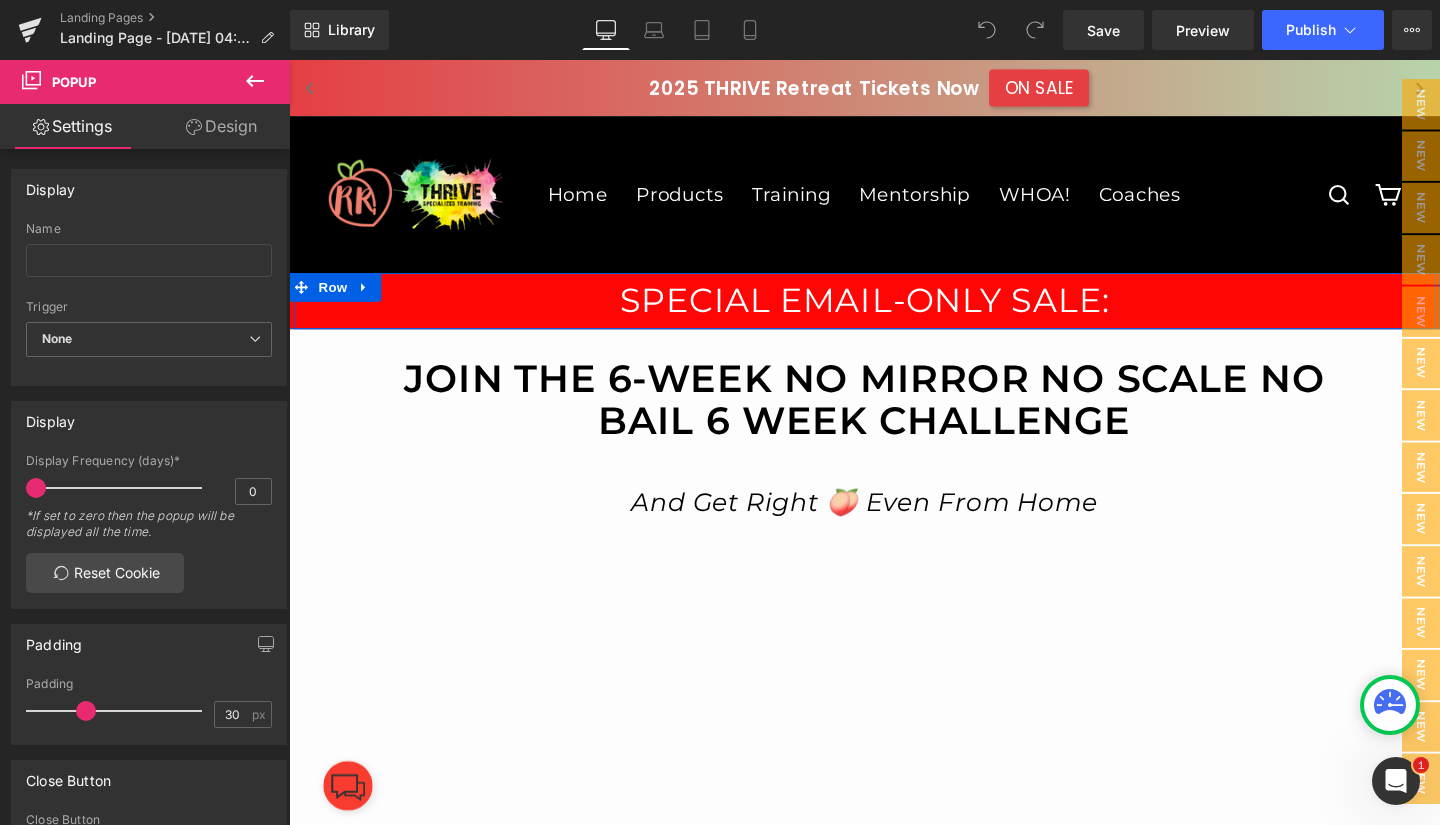 click on "SPECIAL EMAIL-ONLY SALE: Heading" at bounding box center [894, 313] 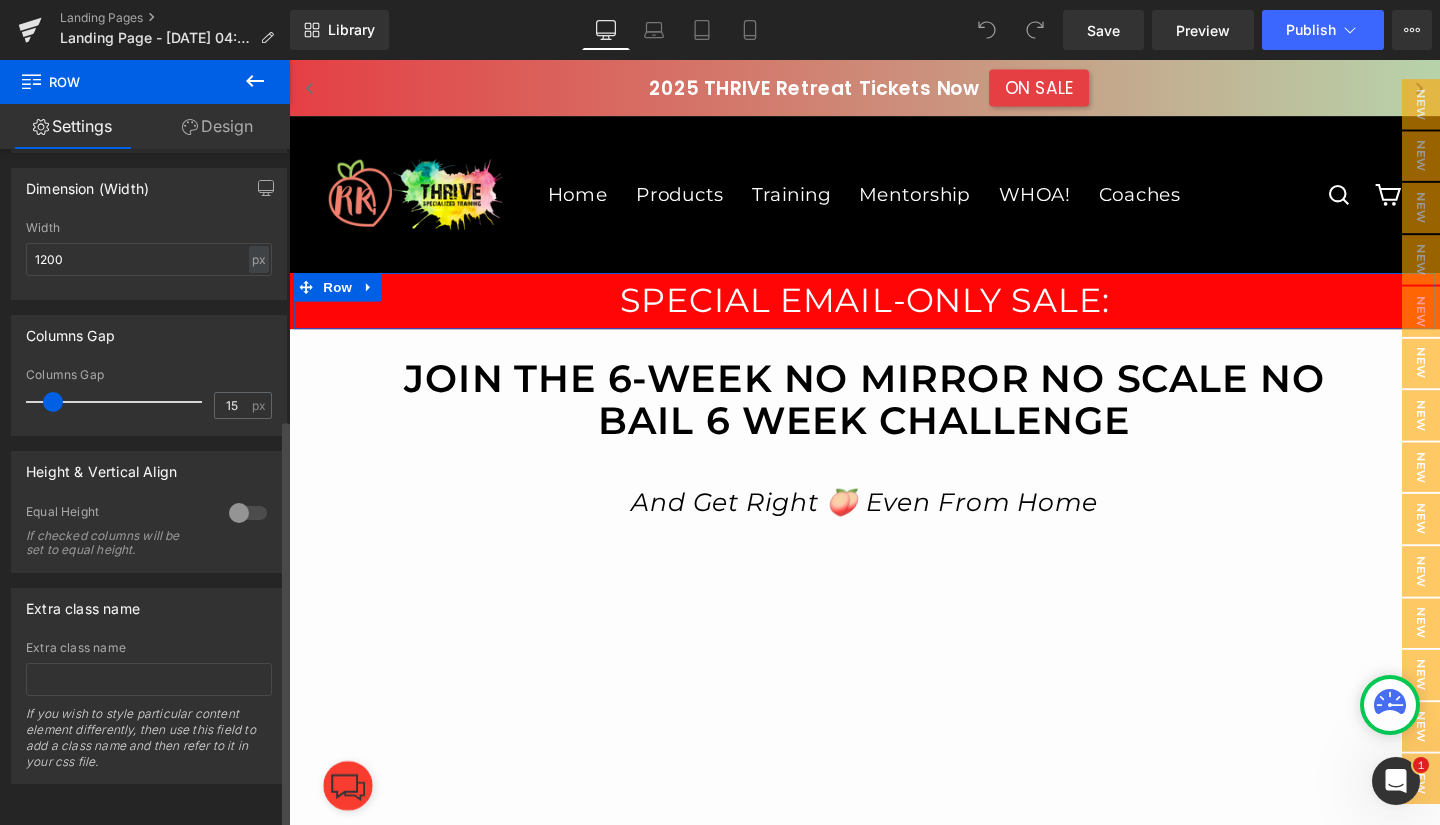 scroll, scrollTop: 0, scrollLeft: 0, axis: both 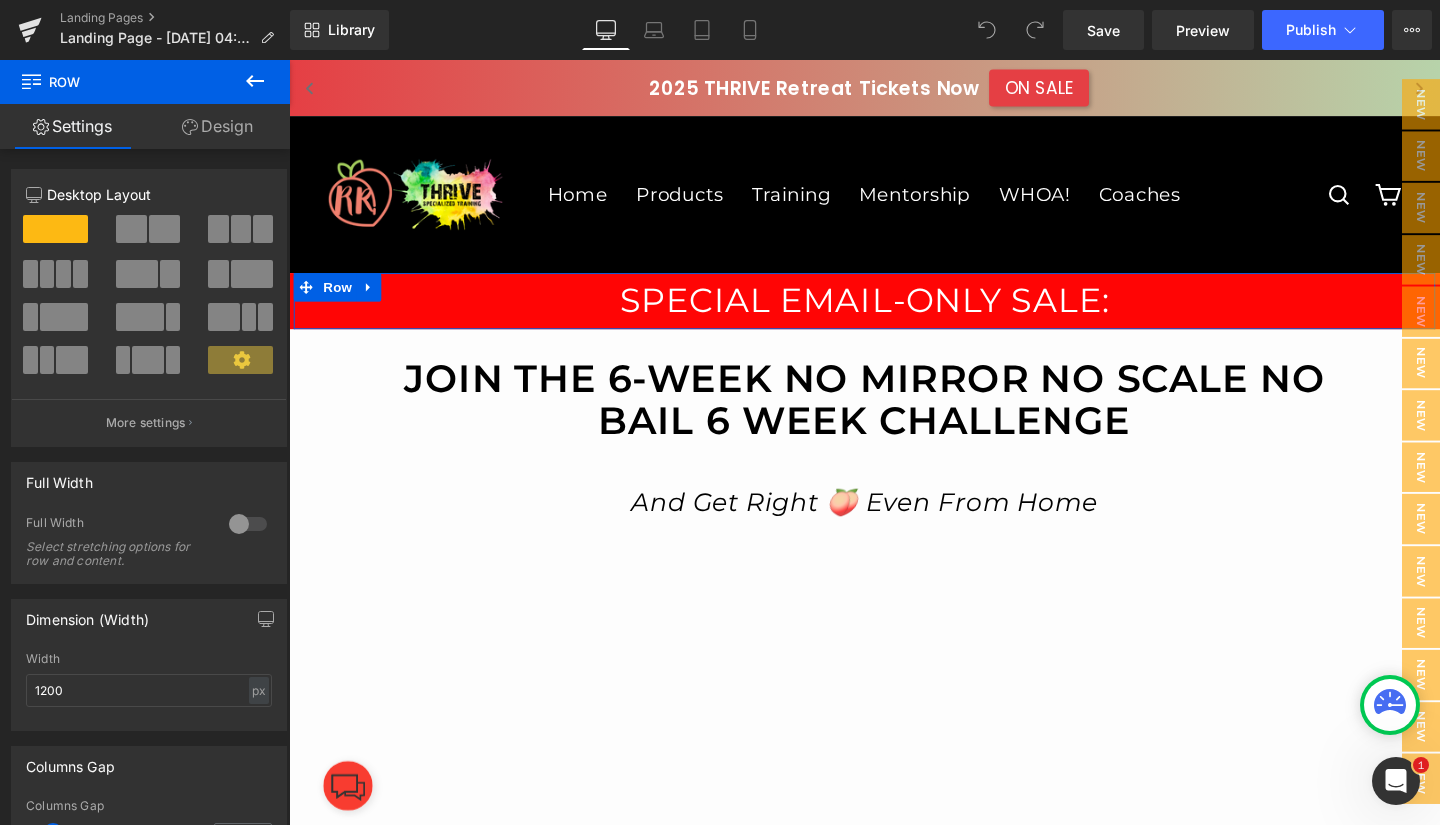 click on "Design" at bounding box center (217, 126) 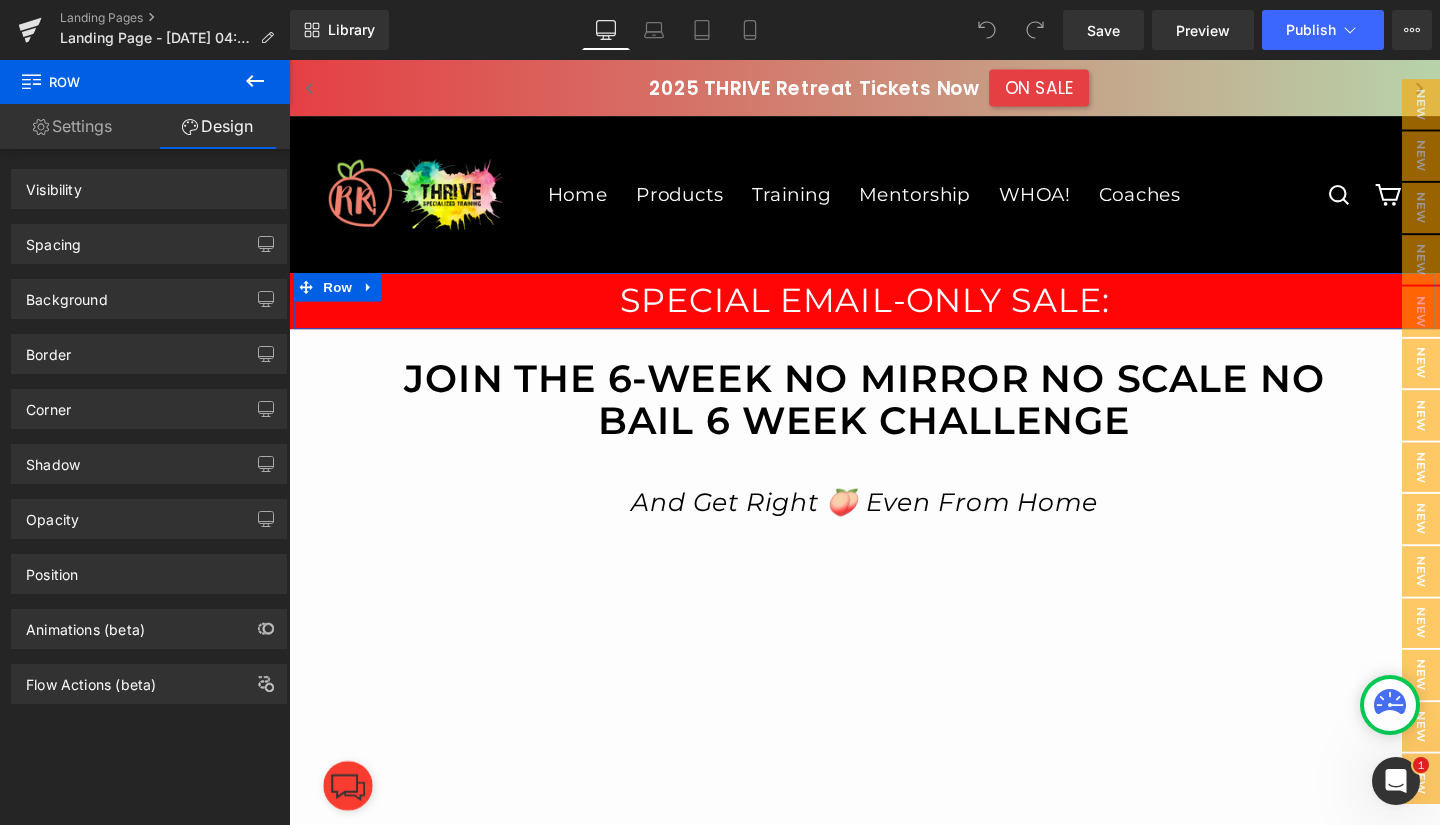 click on "Design" at bounding box center [217, 126] 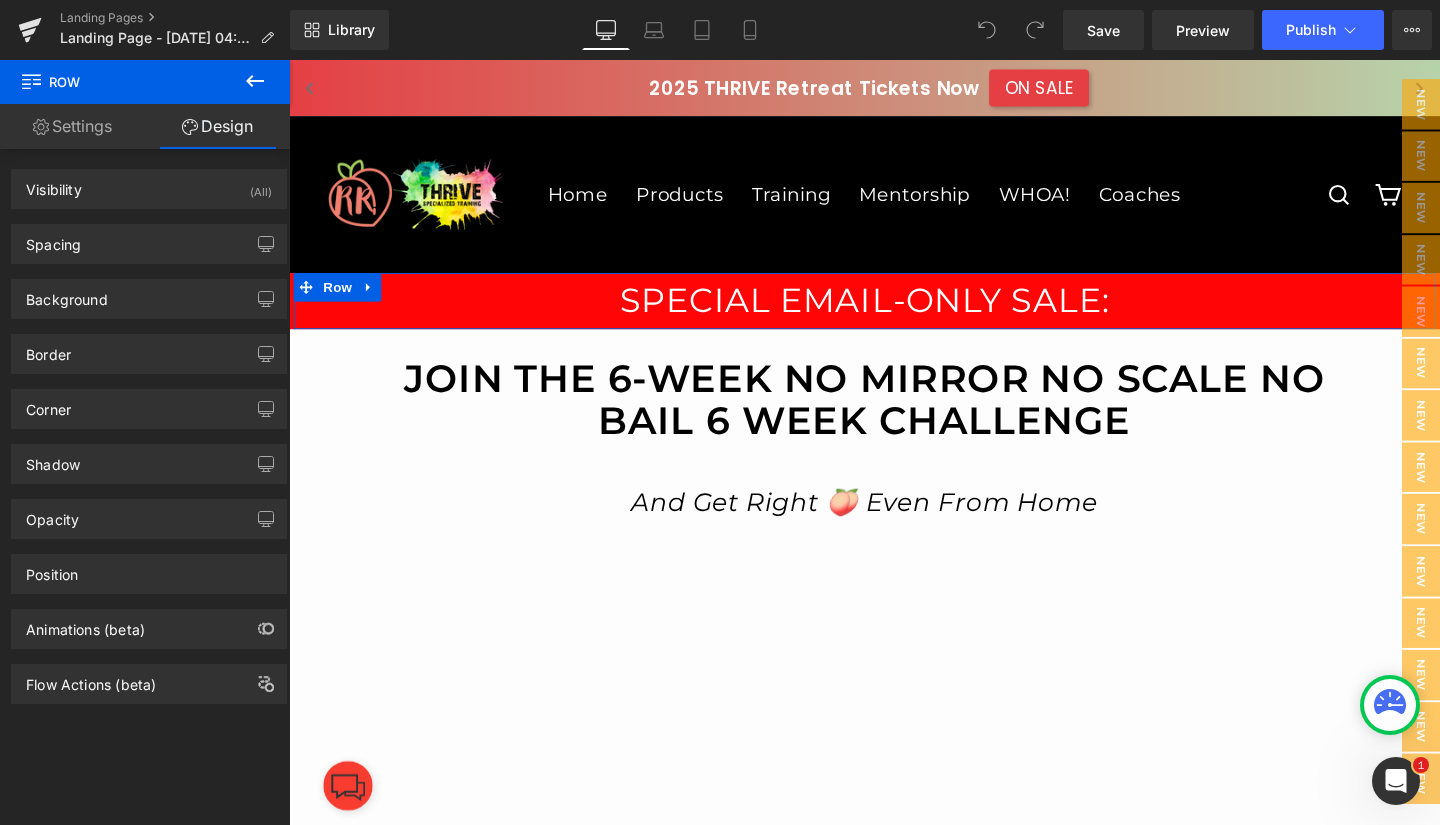 click on "Settings" at bounding box center (72, 126) 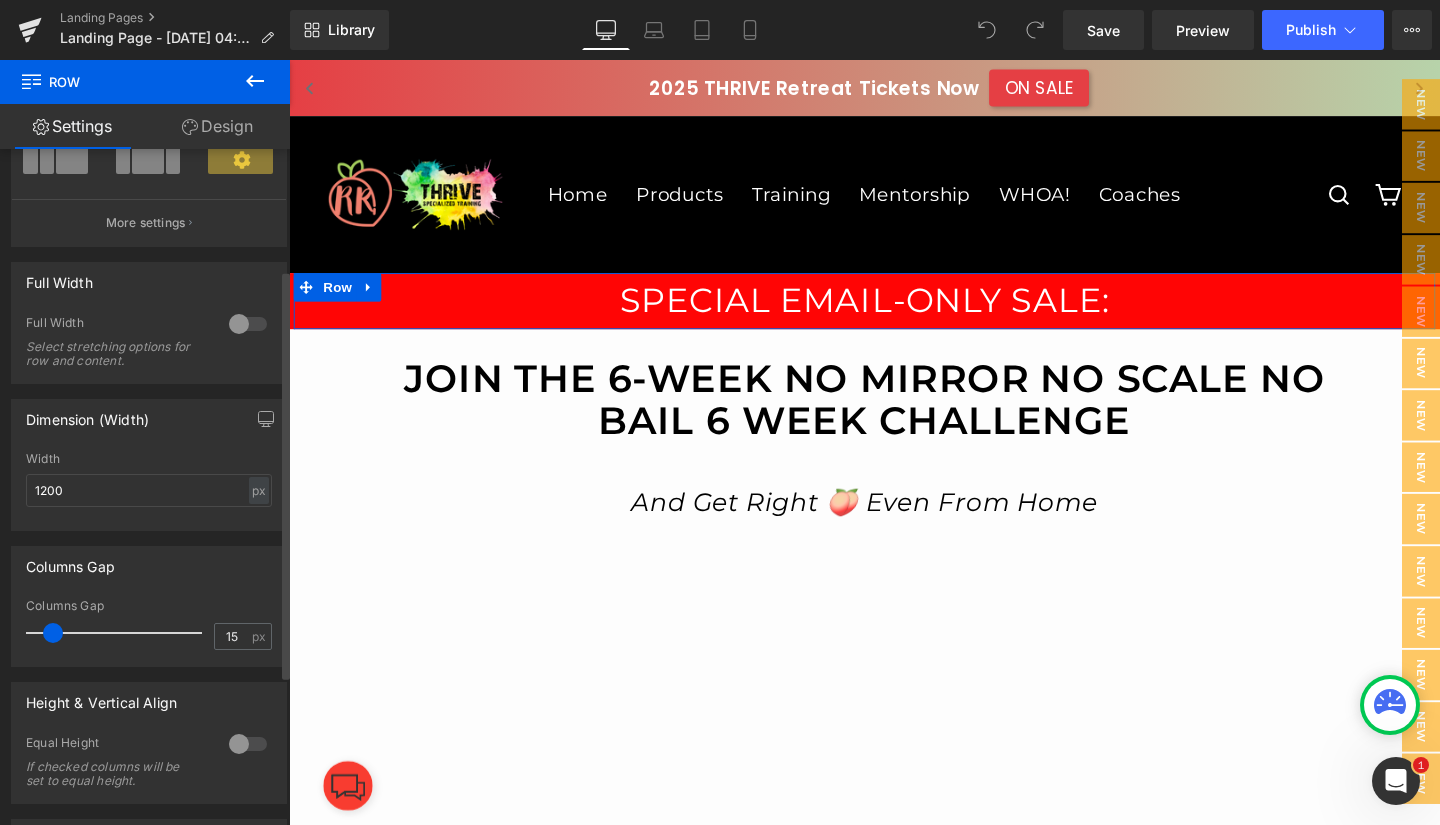 scroll, scrollTop: 0, scrollLeft: 0, axis: both 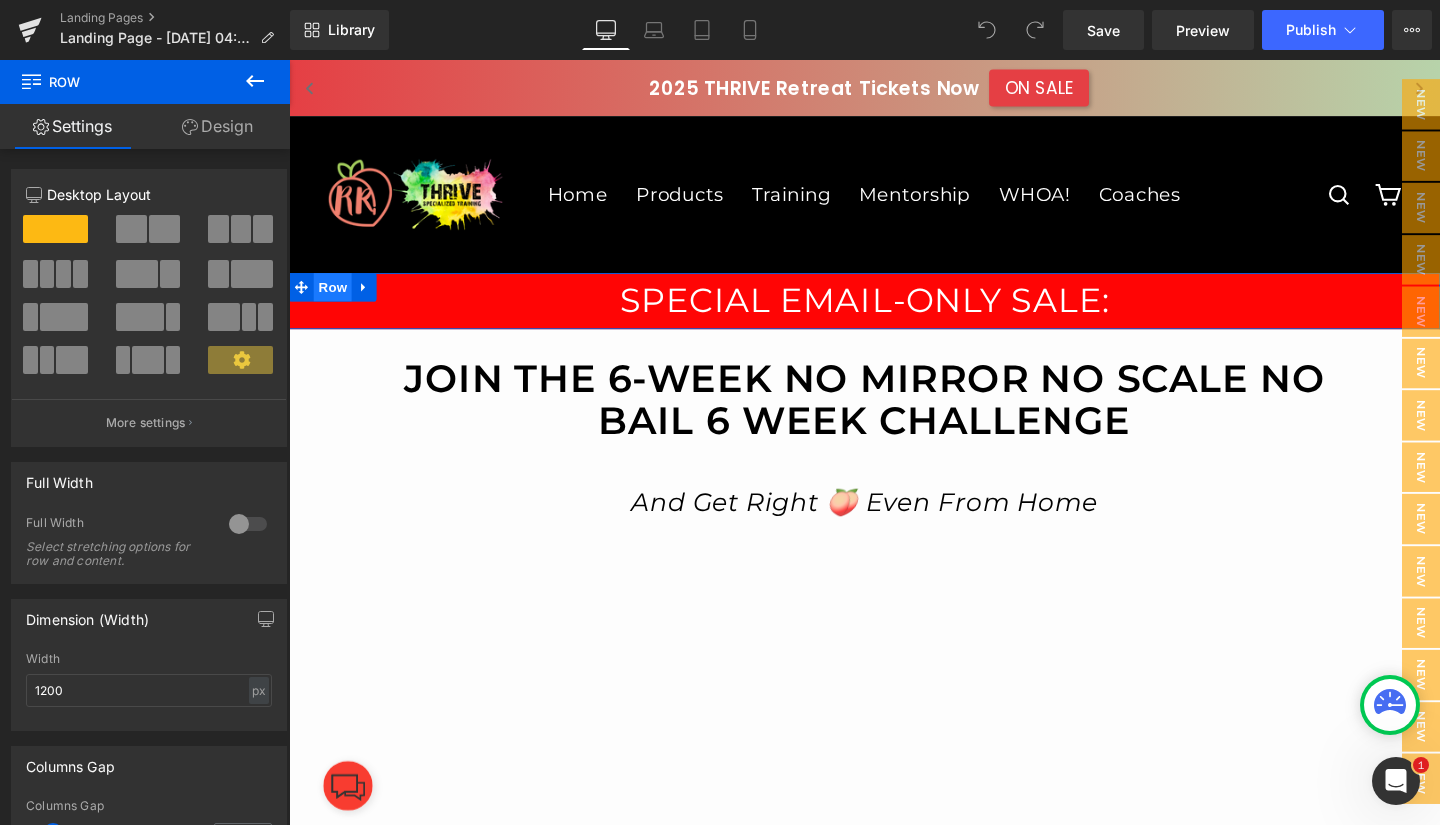 click on "Row" at bounding box center (335, 299) 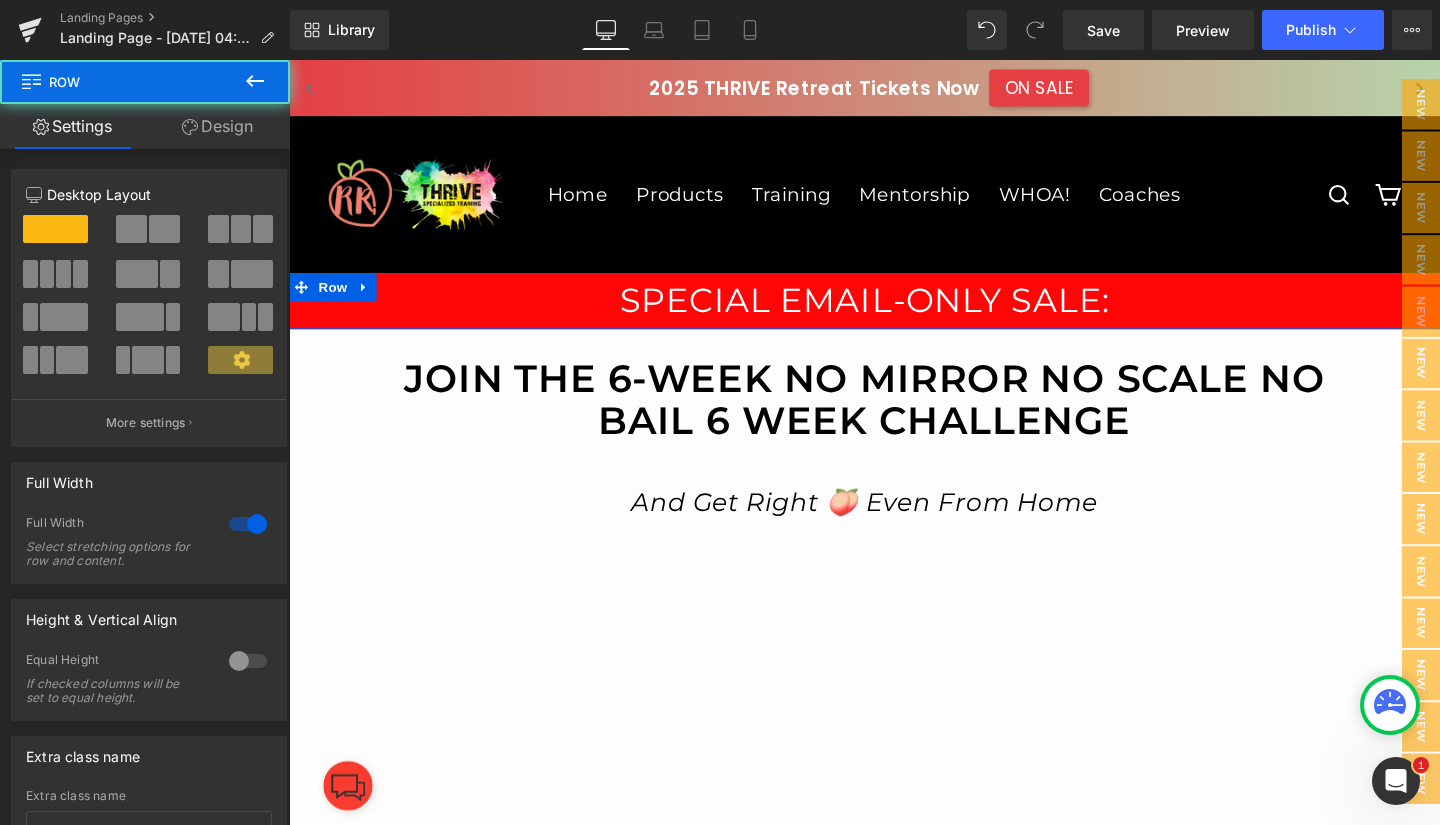 click on "SPECIAL EMAIL-ONLY SALE:" at bounding box center (894, 313) 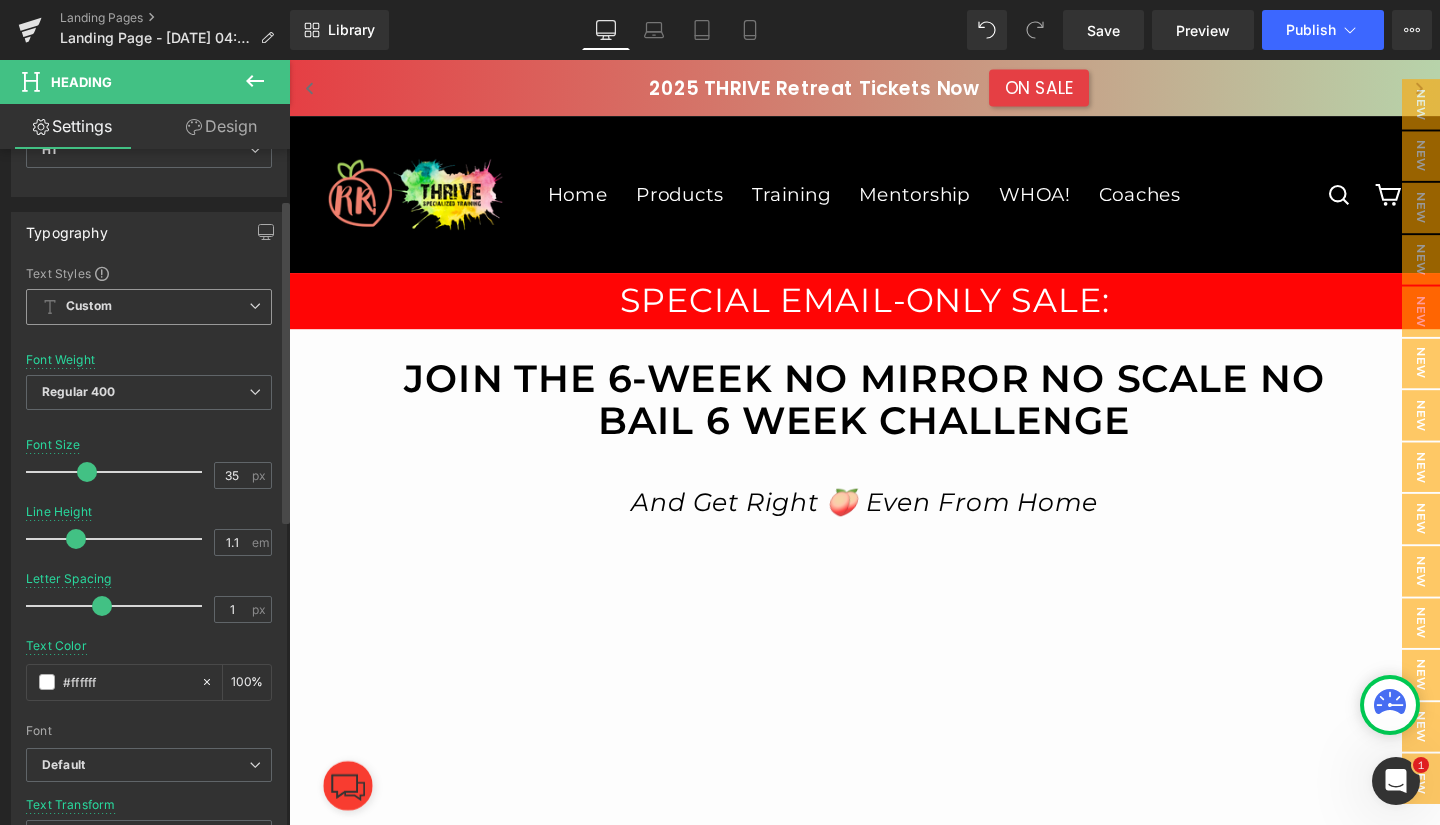 scroll, scrollTop: 0, scrollLeft: 0, axis: both 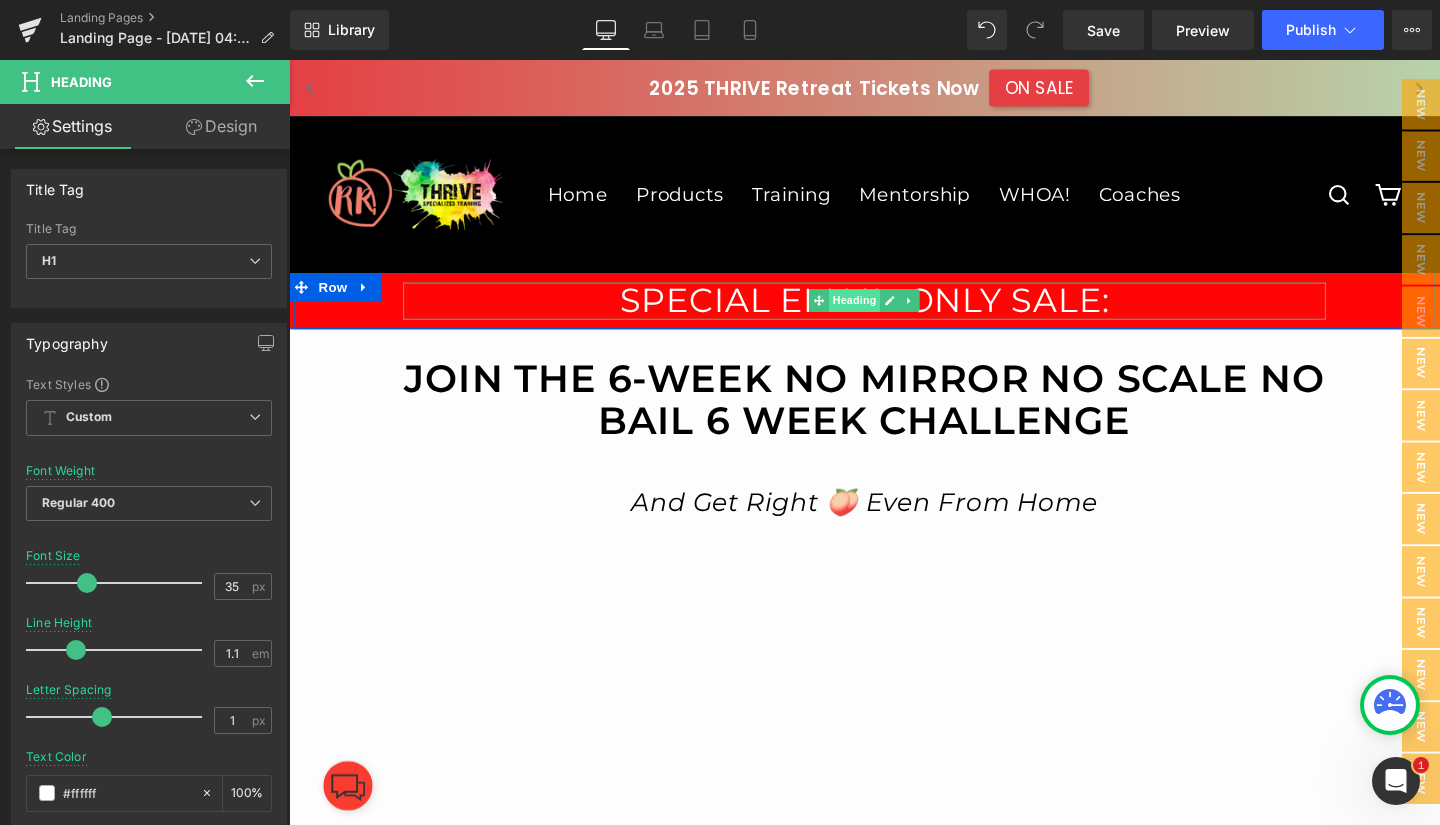 click on "Heading" at bounding box center [884, 313] 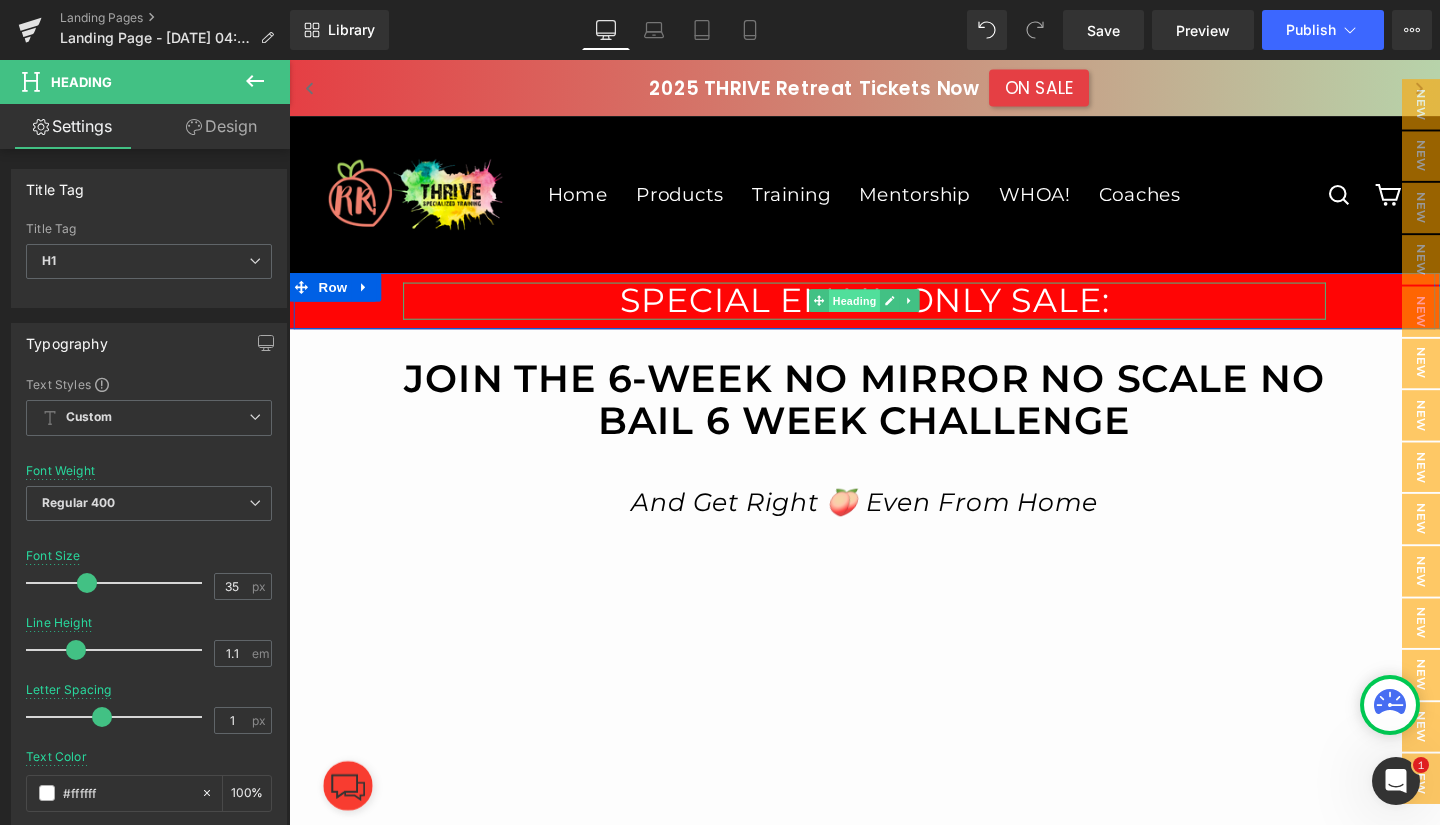 click on "Heading" at bounding box center [884, 314] 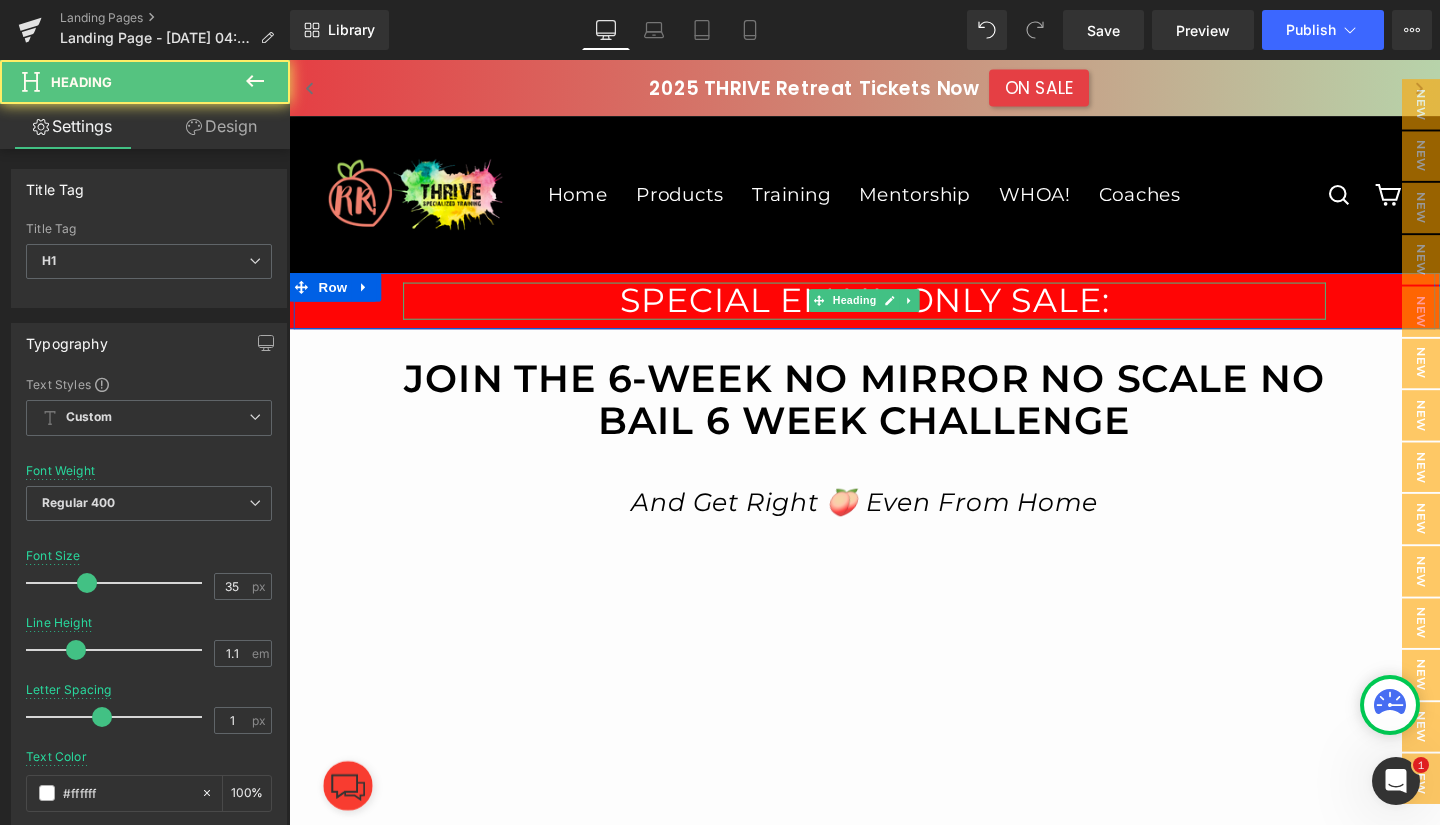 click on "SPECIAL EMAIL-ONLY SALE:" at bounding box center [894, 313] 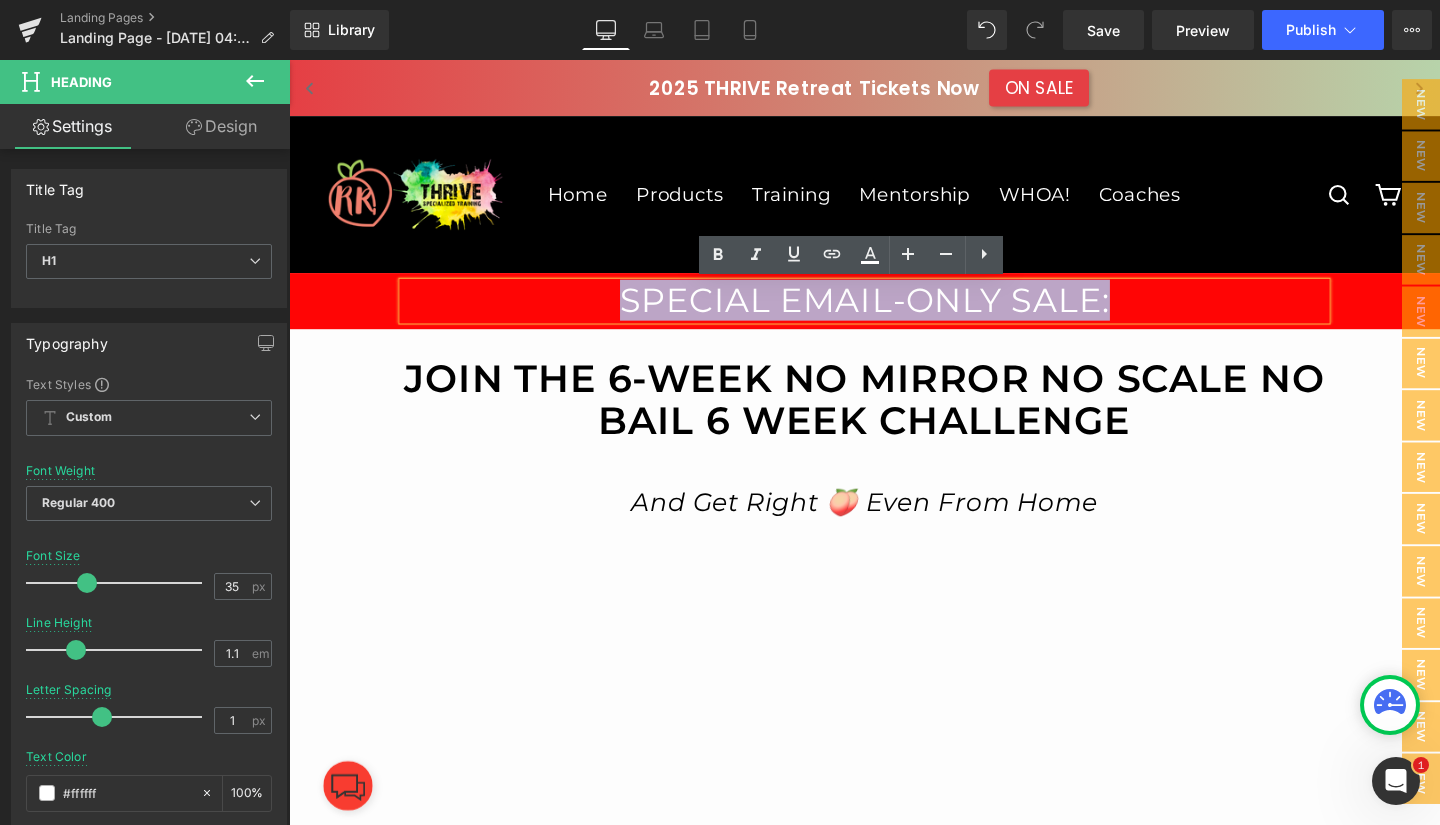 drag, startPoint x: 1145, startPoint y: 315, endPoint x: 640, endPoint y: 340, distance: 505.61844 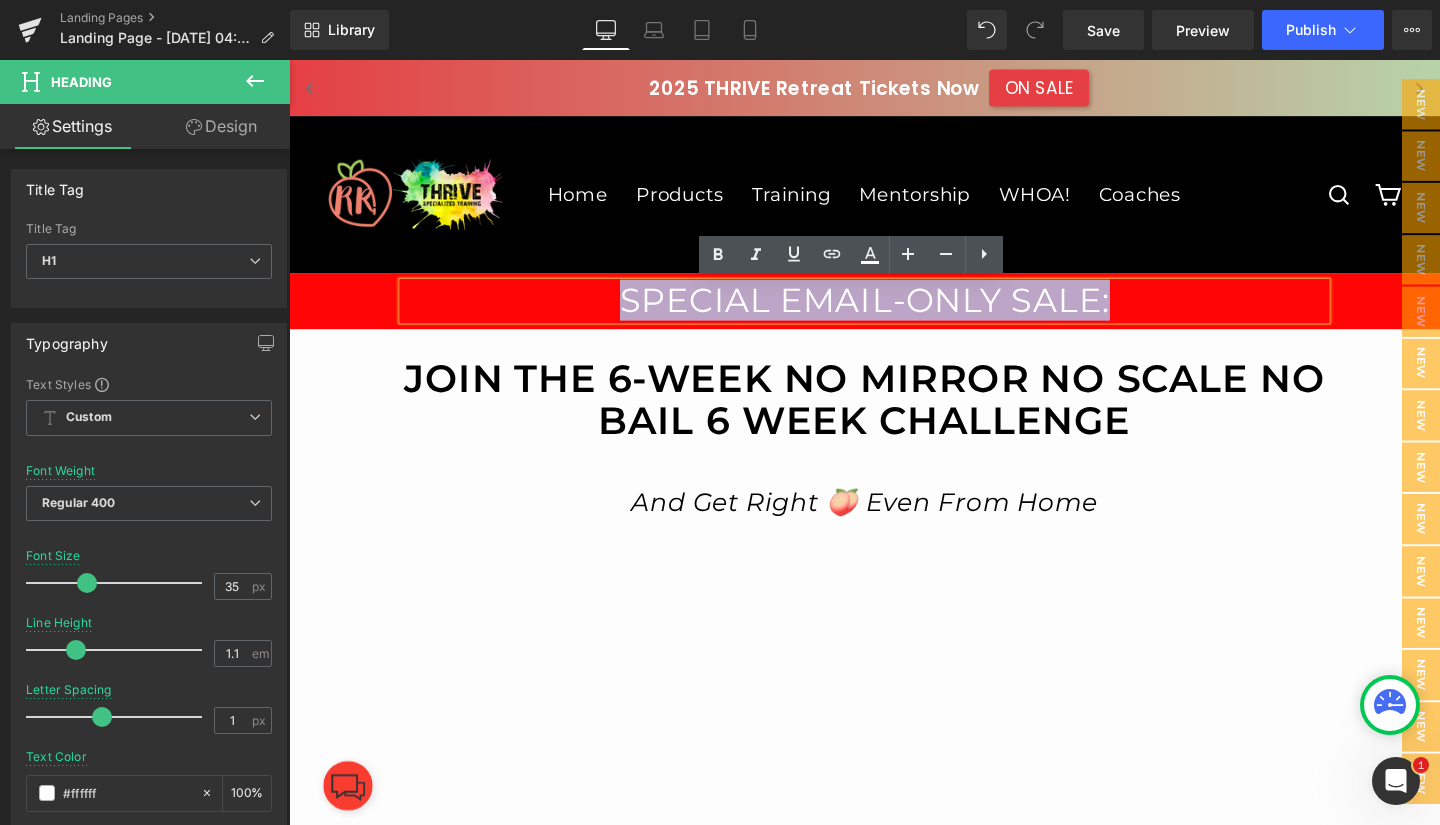 click on "SPECIAL EMAIL-ONLY SALE: Heading         Row" at bounding box center [894, 313] 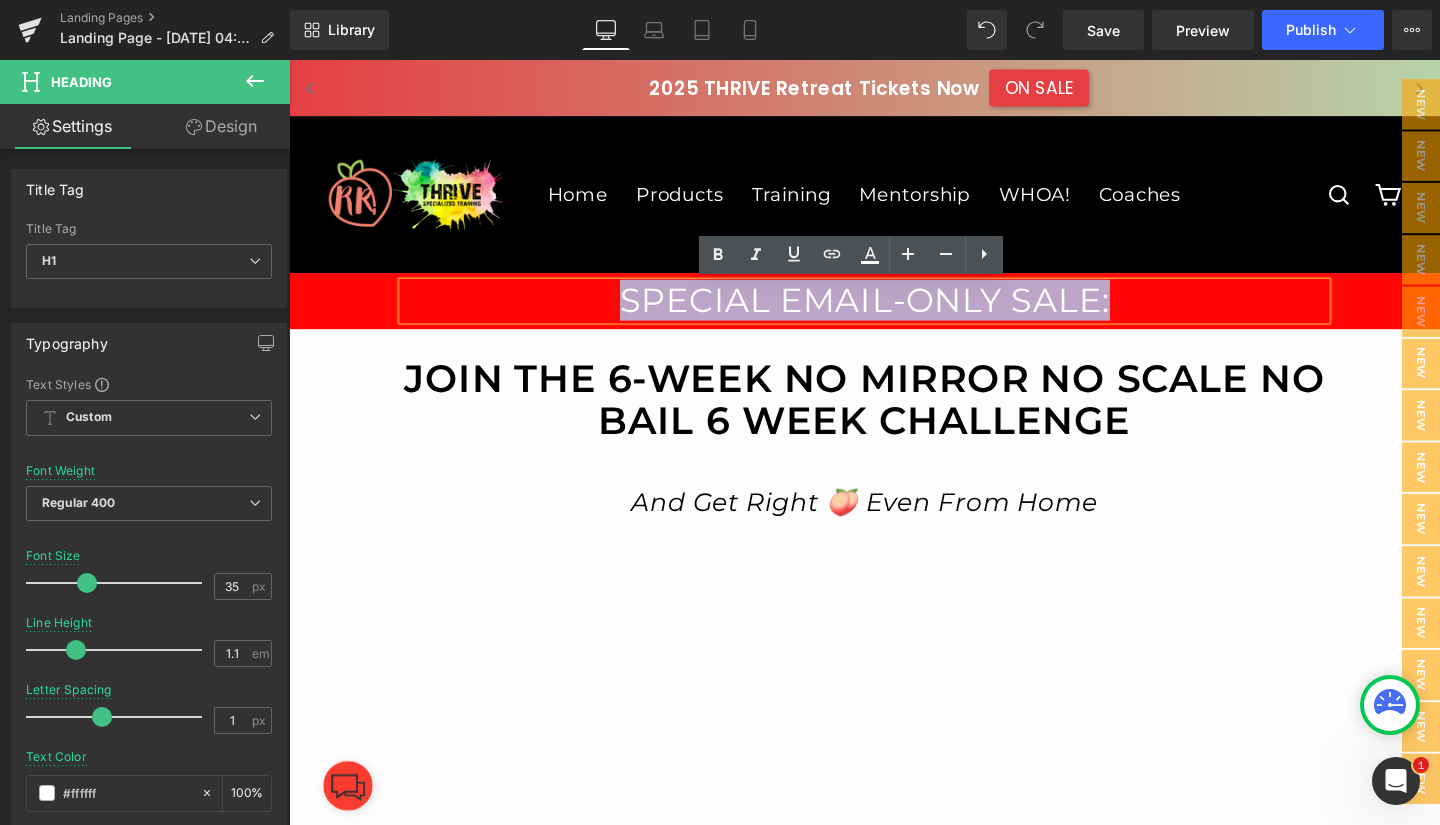 paste 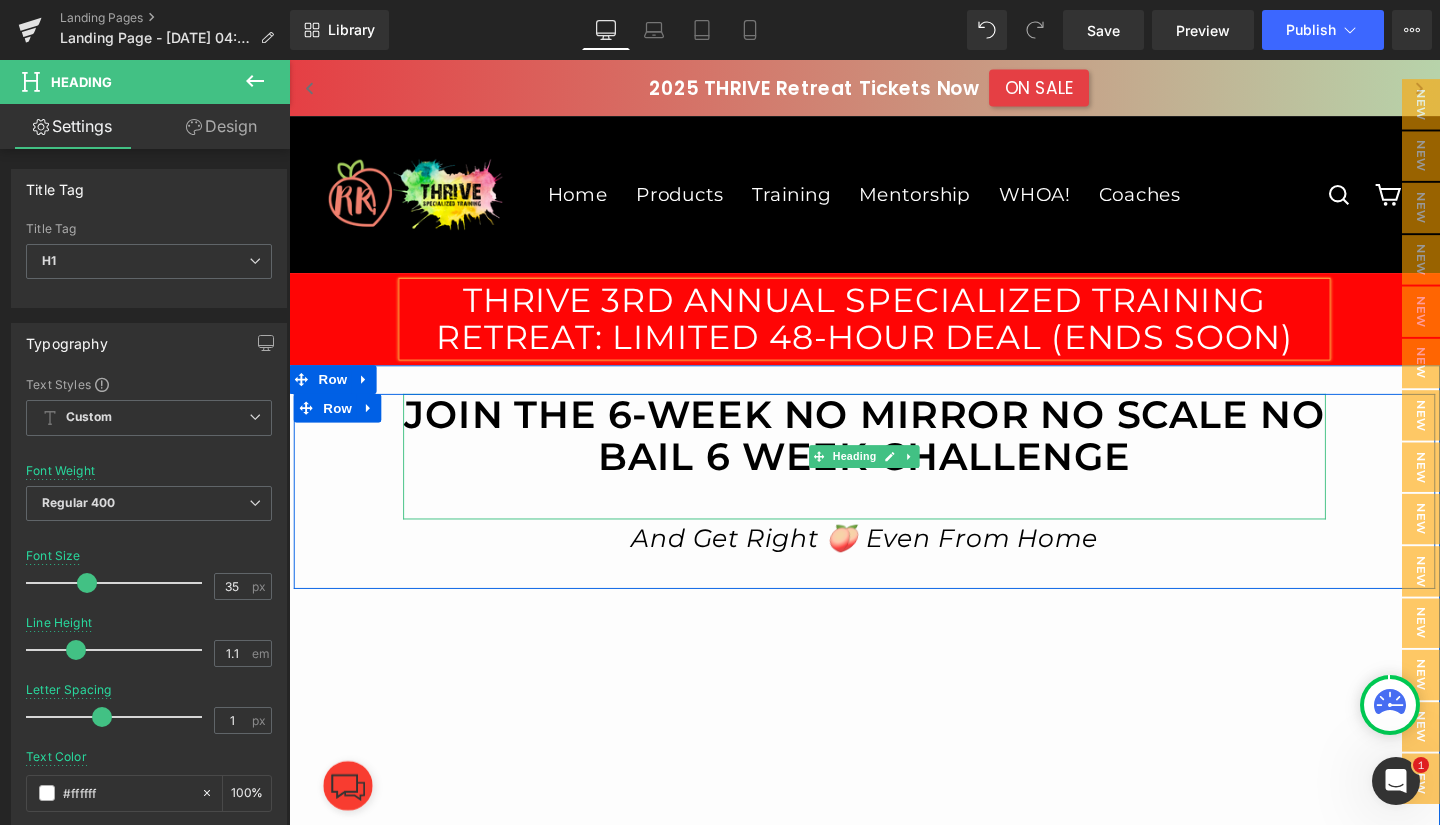 click on "JOIN THE 6-WEEK NO MIRROR NO SCALE NO BAIL 6 WEEK CHALLENGE" at bounding box center [894, 455] 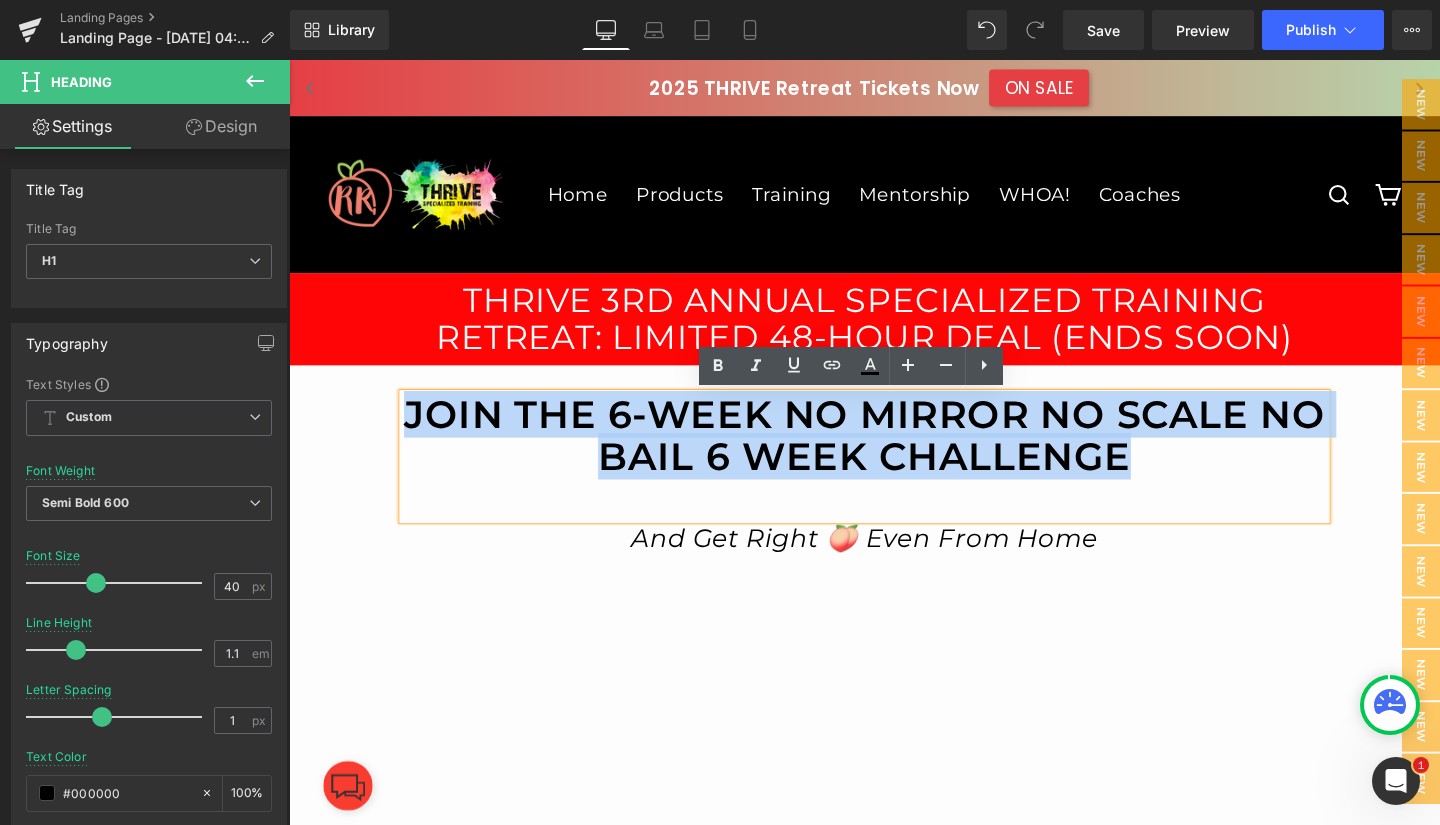 drag, startPoint x: 1165, startPoint y: 474, endPoint x: 412, endPoint y: 425, distance: 754.5926 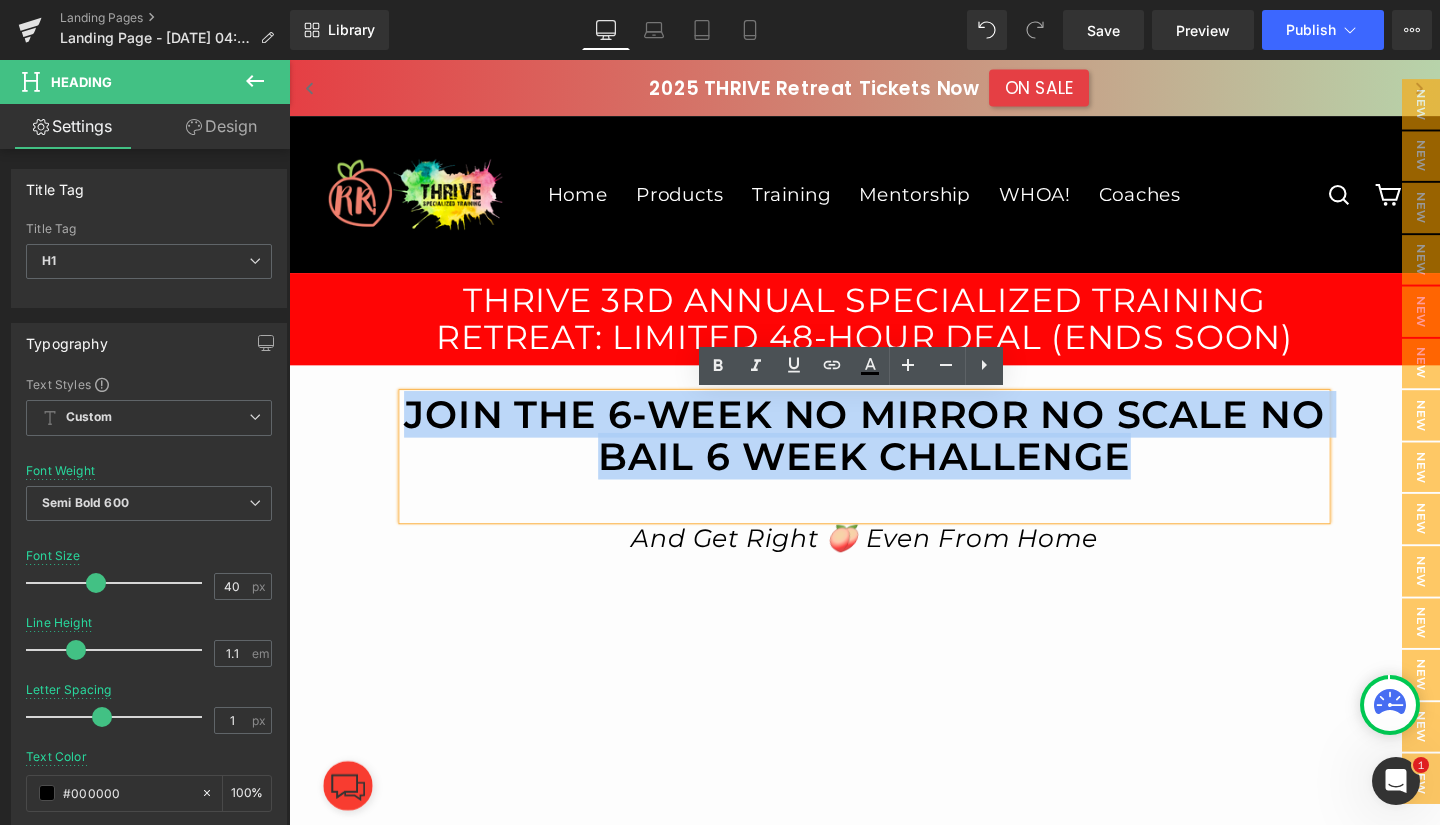 click on "JOIN THE 6-WEEK NO MIRROR NO SCALE NO BAIL 6 WEEK CHALLENGE" at bounding box center [894, 455] 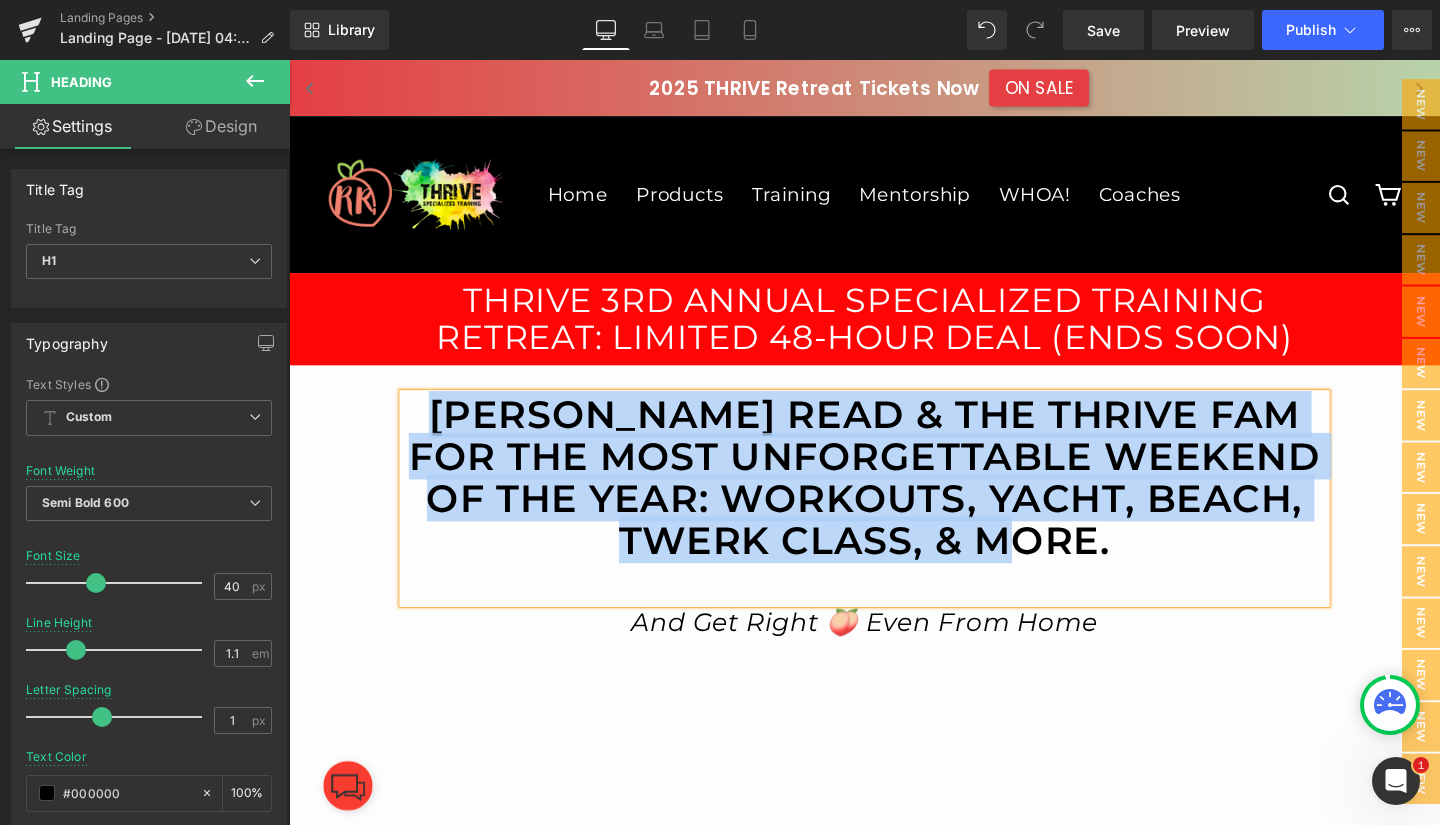 drag, startPoint x: 1148, startPoint y: 551, endPoint x: 409, endPoint y: 444, distance: 746.7061 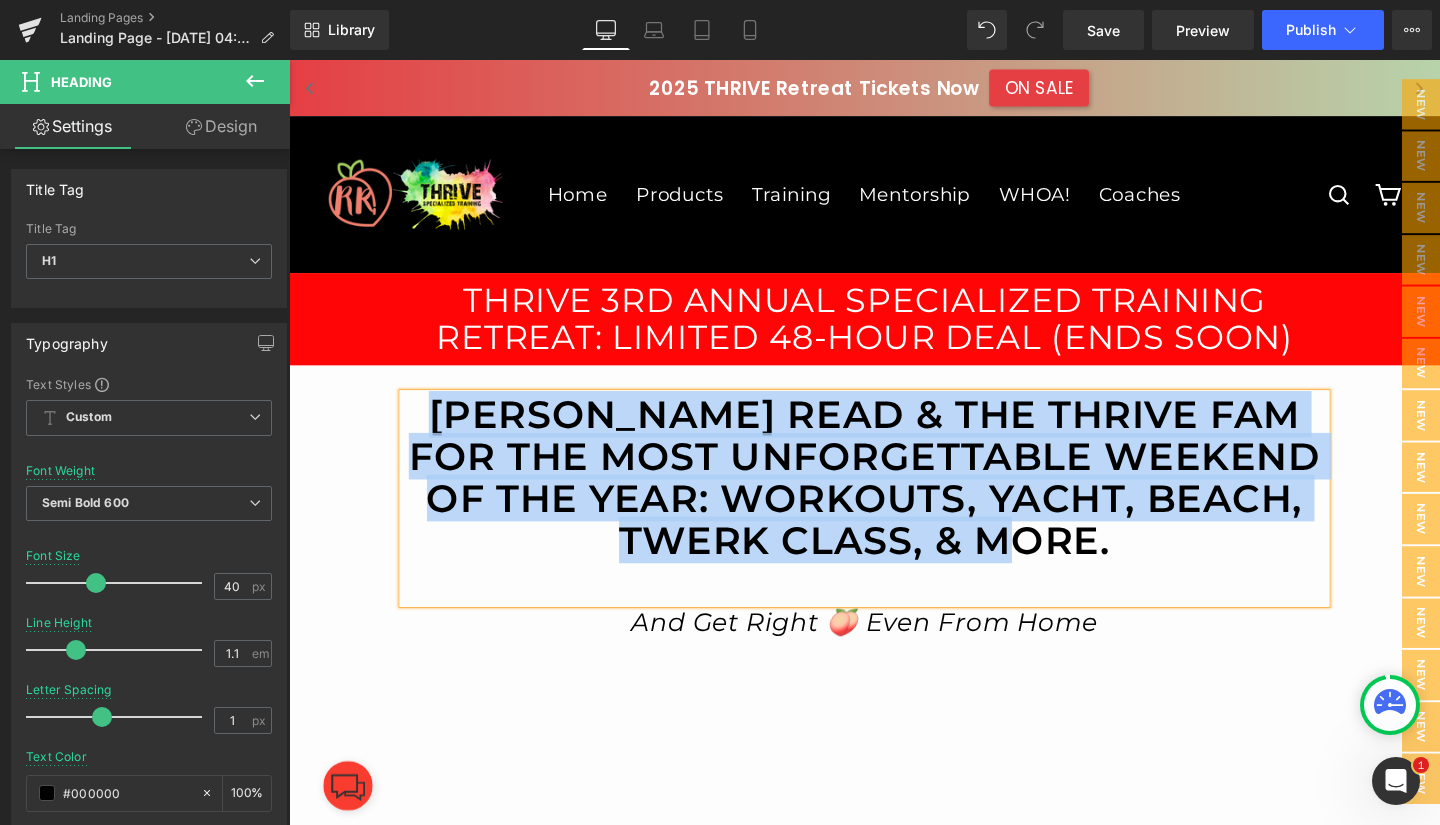 click on "[PERSON_NAME] Read & the Thrive Fam for the most unforgettable weekend of the year: workouts, yacht, beach, twerk class, & more." at bounding box center (894, 499) 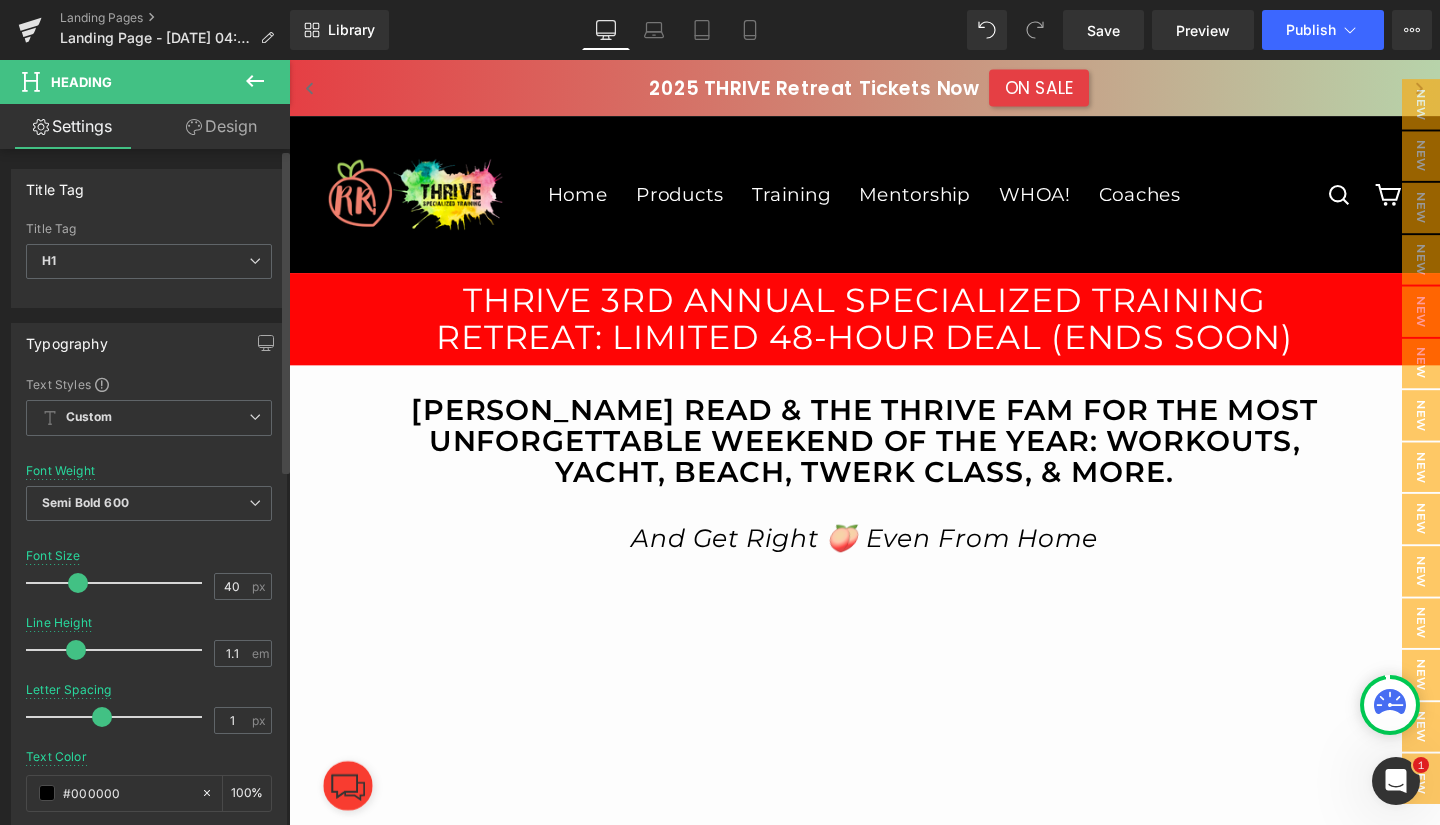drag, startPoint x: 91, startPoint y: 586, endPoint x: 75, endPoint y: 585, distance: 16.03122 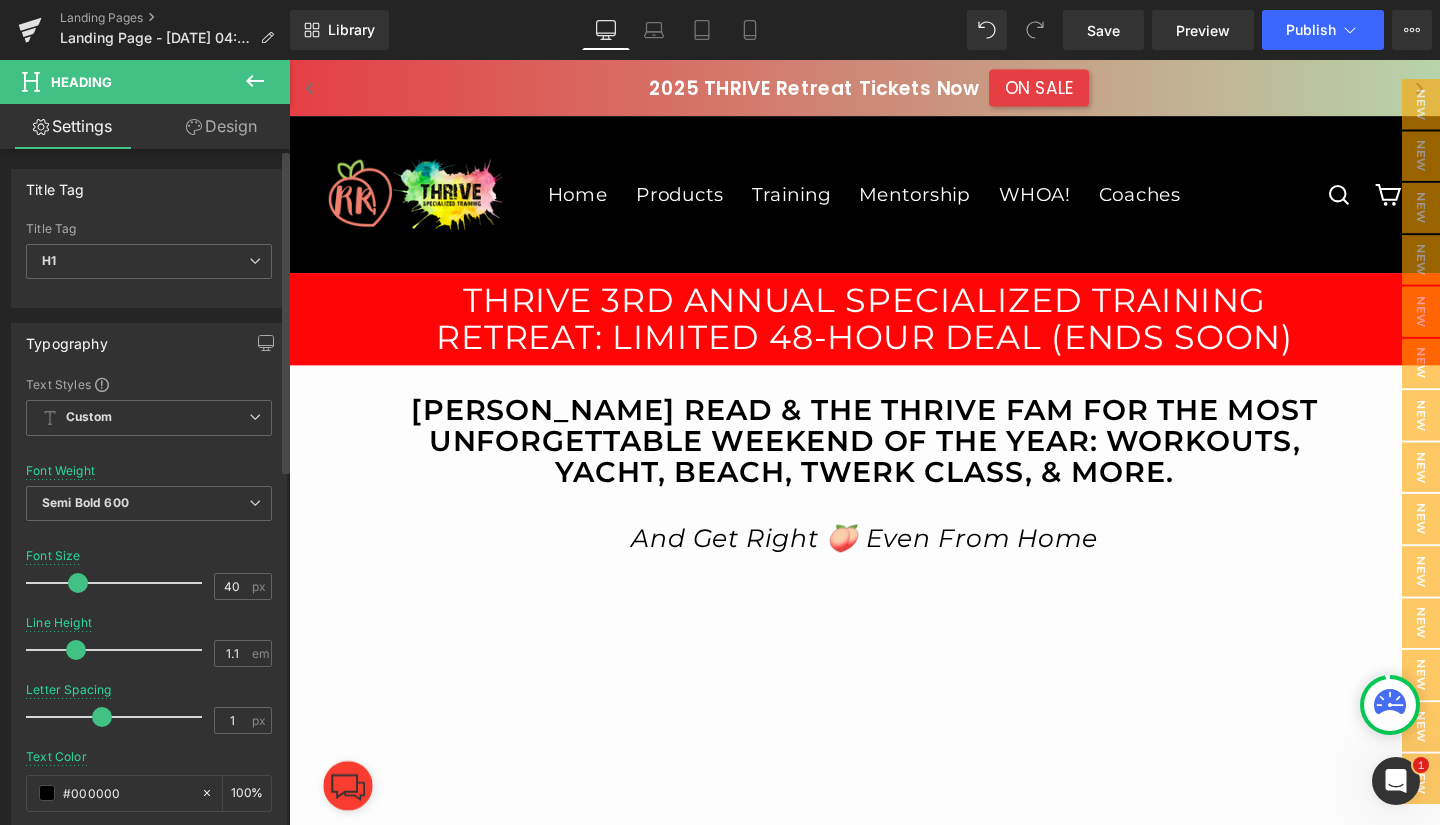 click at bounding box center [78, 583] 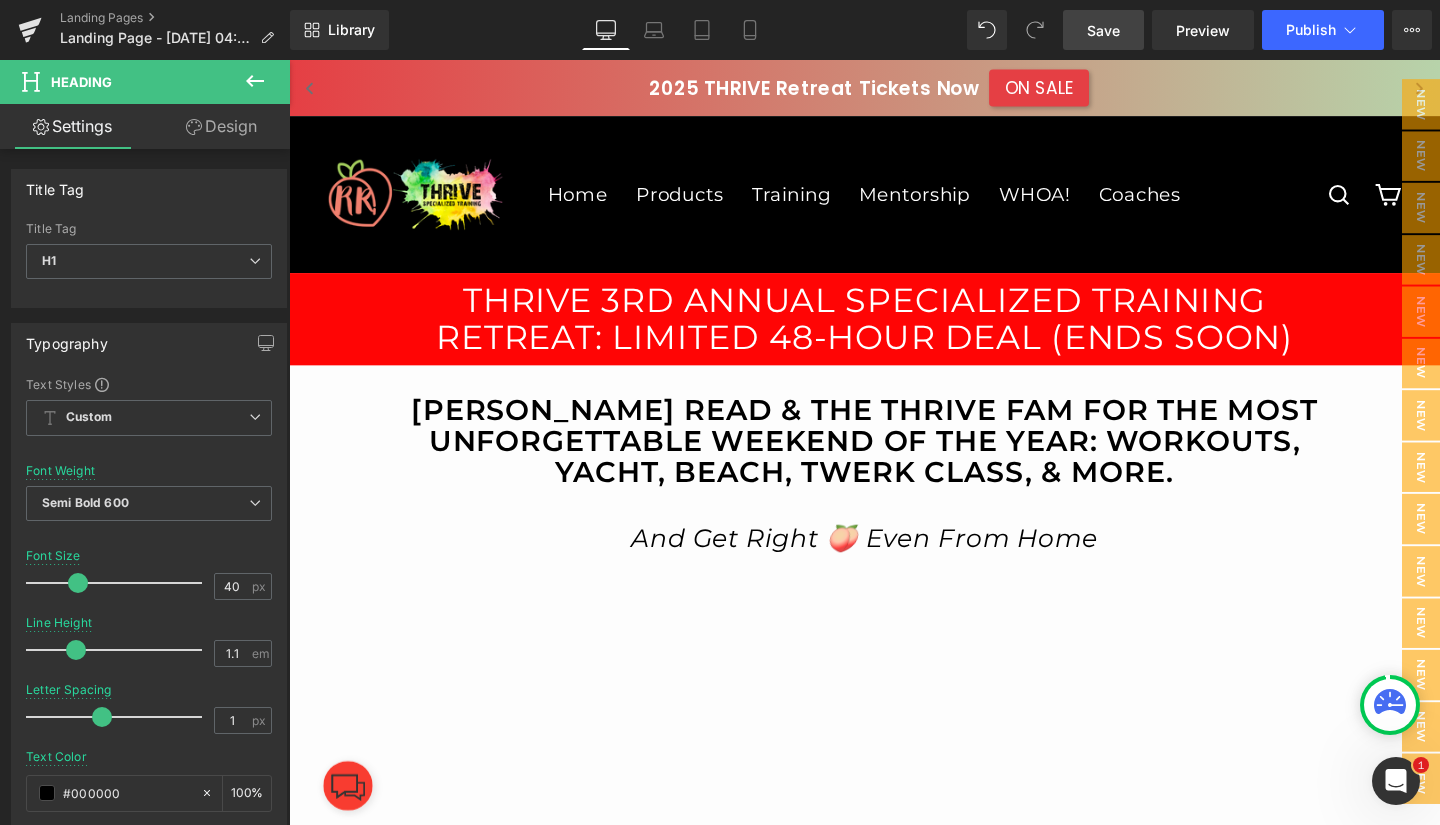 click on "Save" at bounding box center [1103, 30] 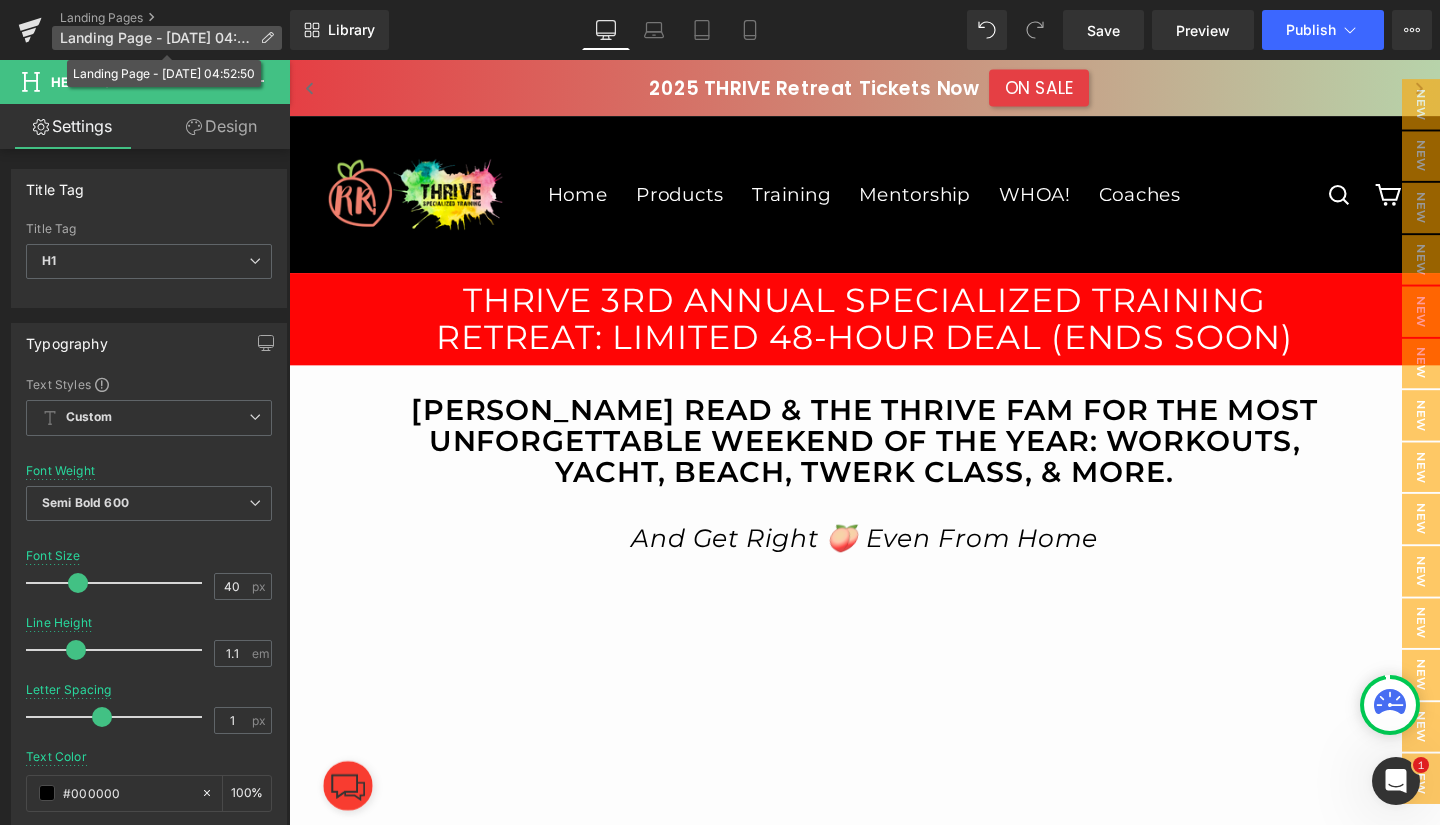 click on "Landing Page - Jun 24, 04:52:50" at bounding box center (156, 38) 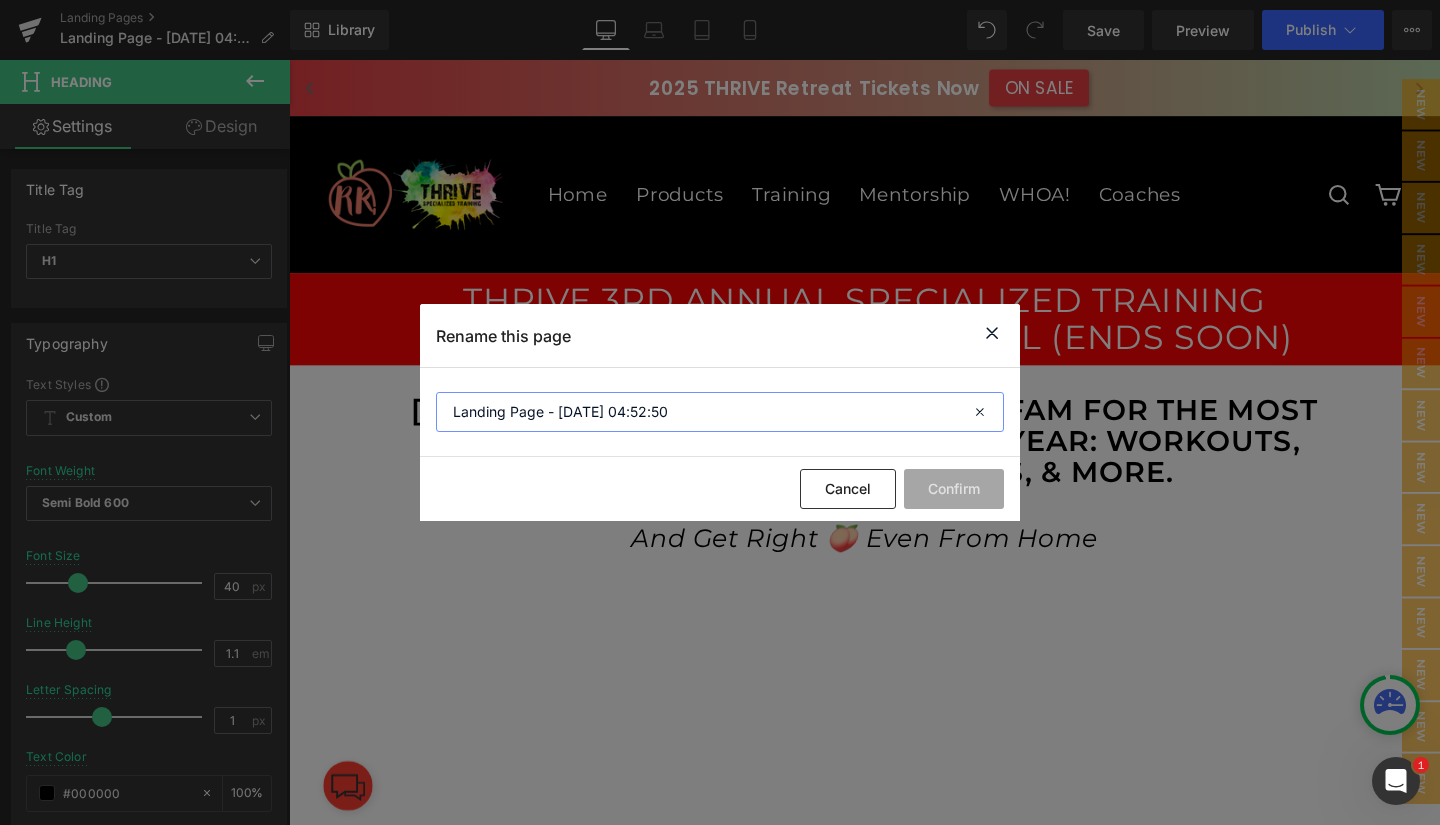 drag, startPoint x: 690, startPoint y: 411, endPoint x: 427, endPoint y: 413, distance: 263.0076 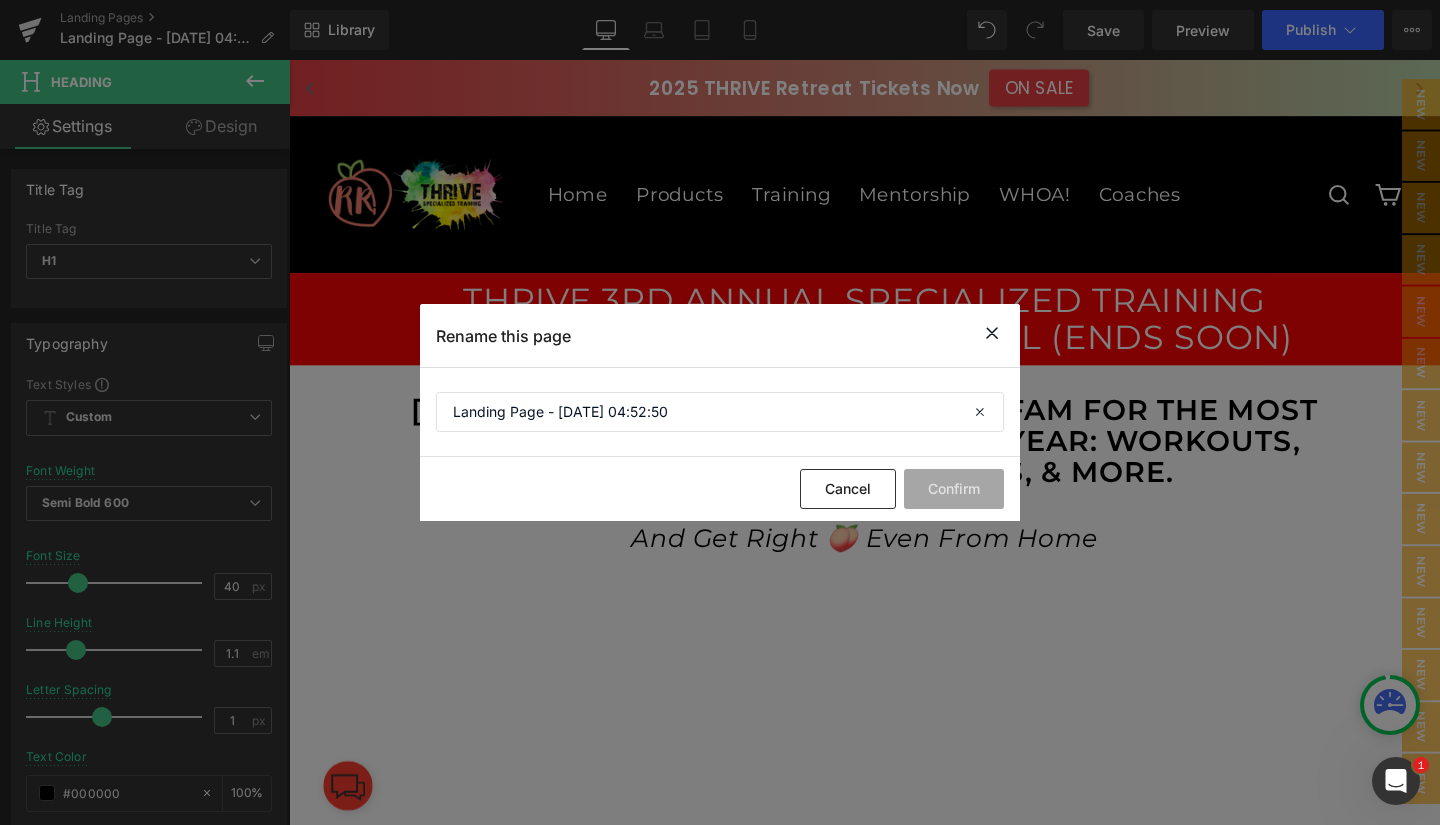 click on "Landing Page - Jun 24, 04:52:50" 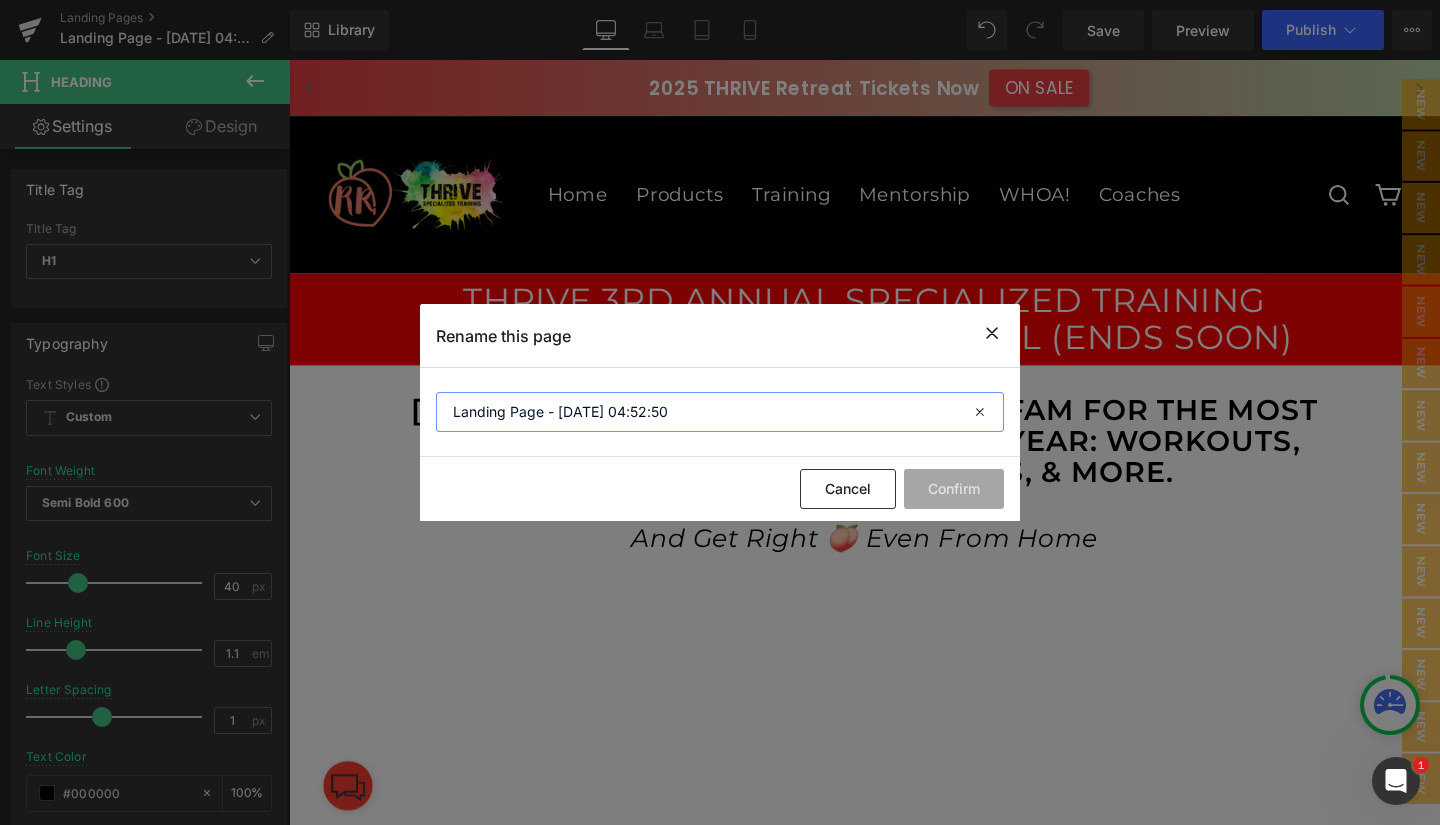 drag, startPoint x: 705, startPoint y: 421, endPoint x: 401, endPoint y: 409, distance: 304.23676 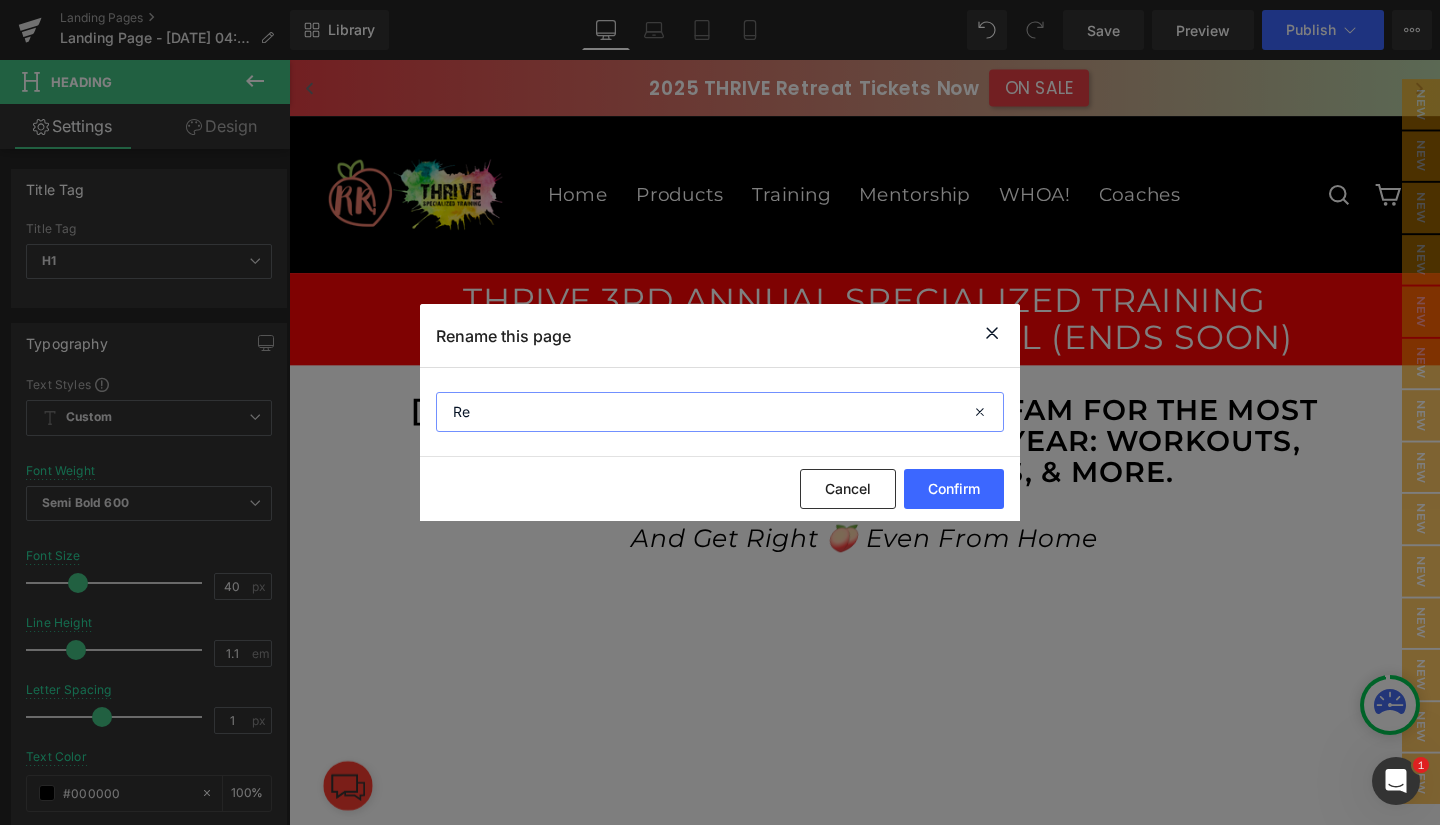 type on "R" 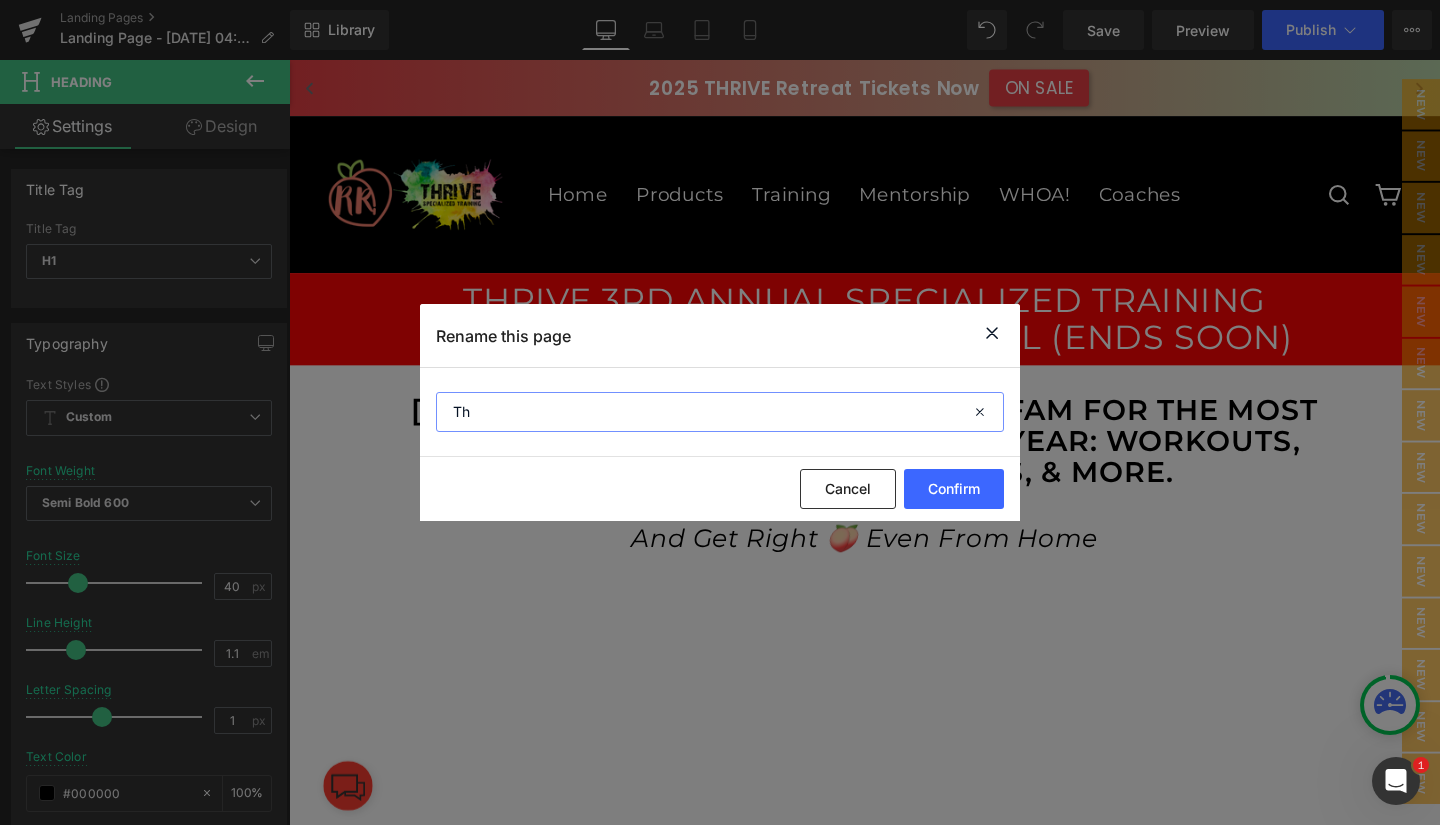 type on "T" 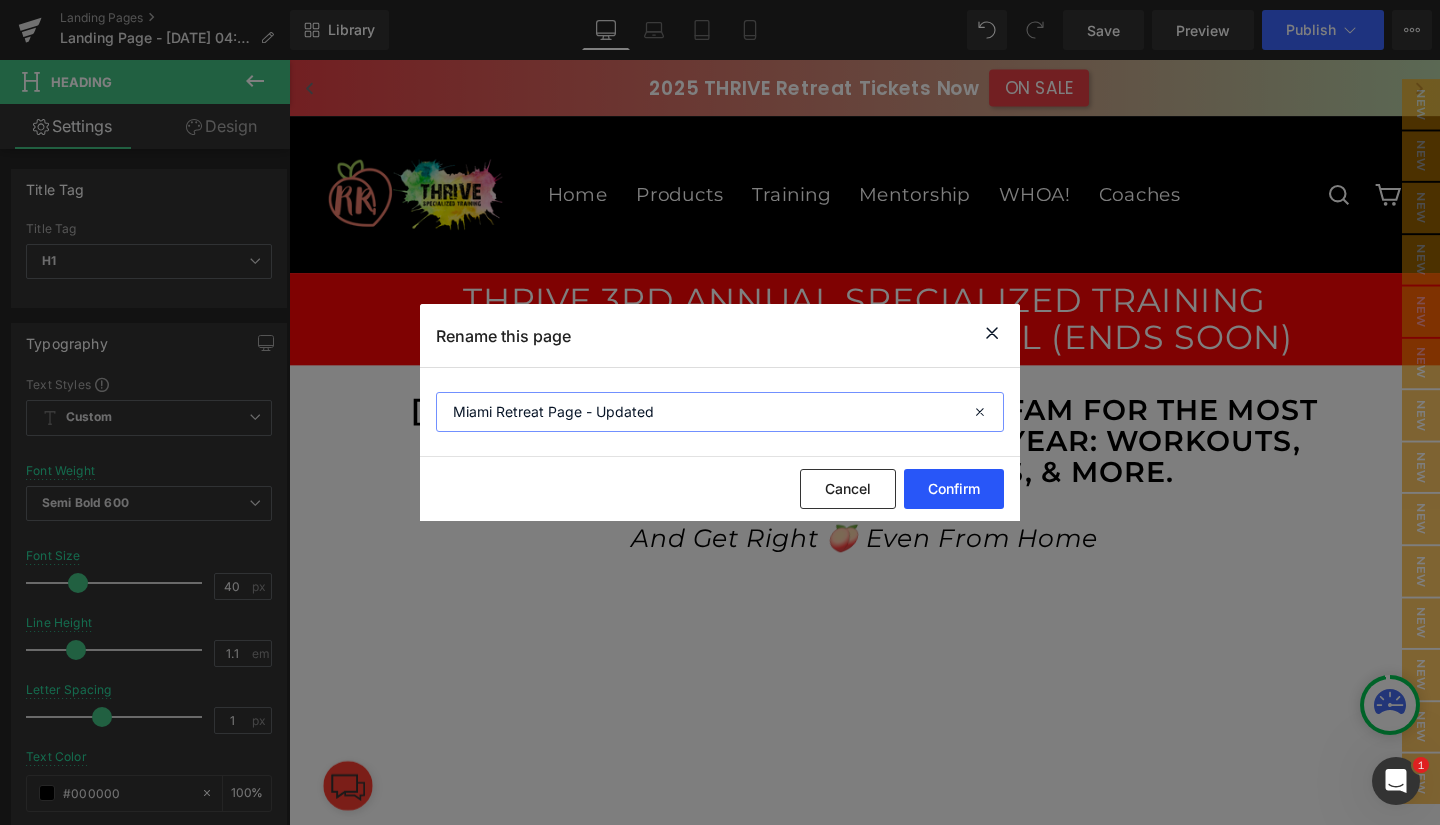 type on "Miami Retreat Page - Updated" 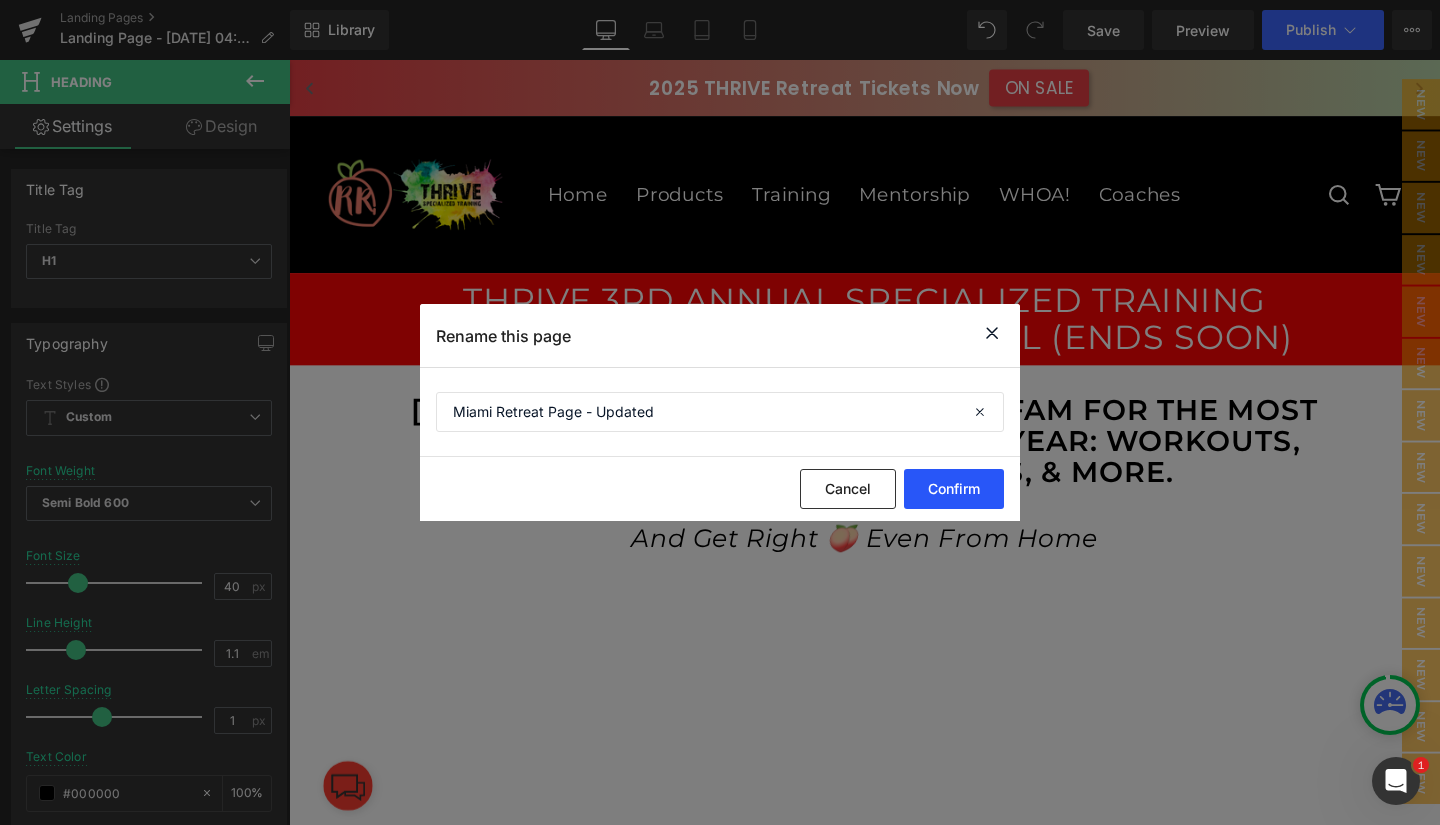 click on "Confirm" at bounding box center [954, 489] 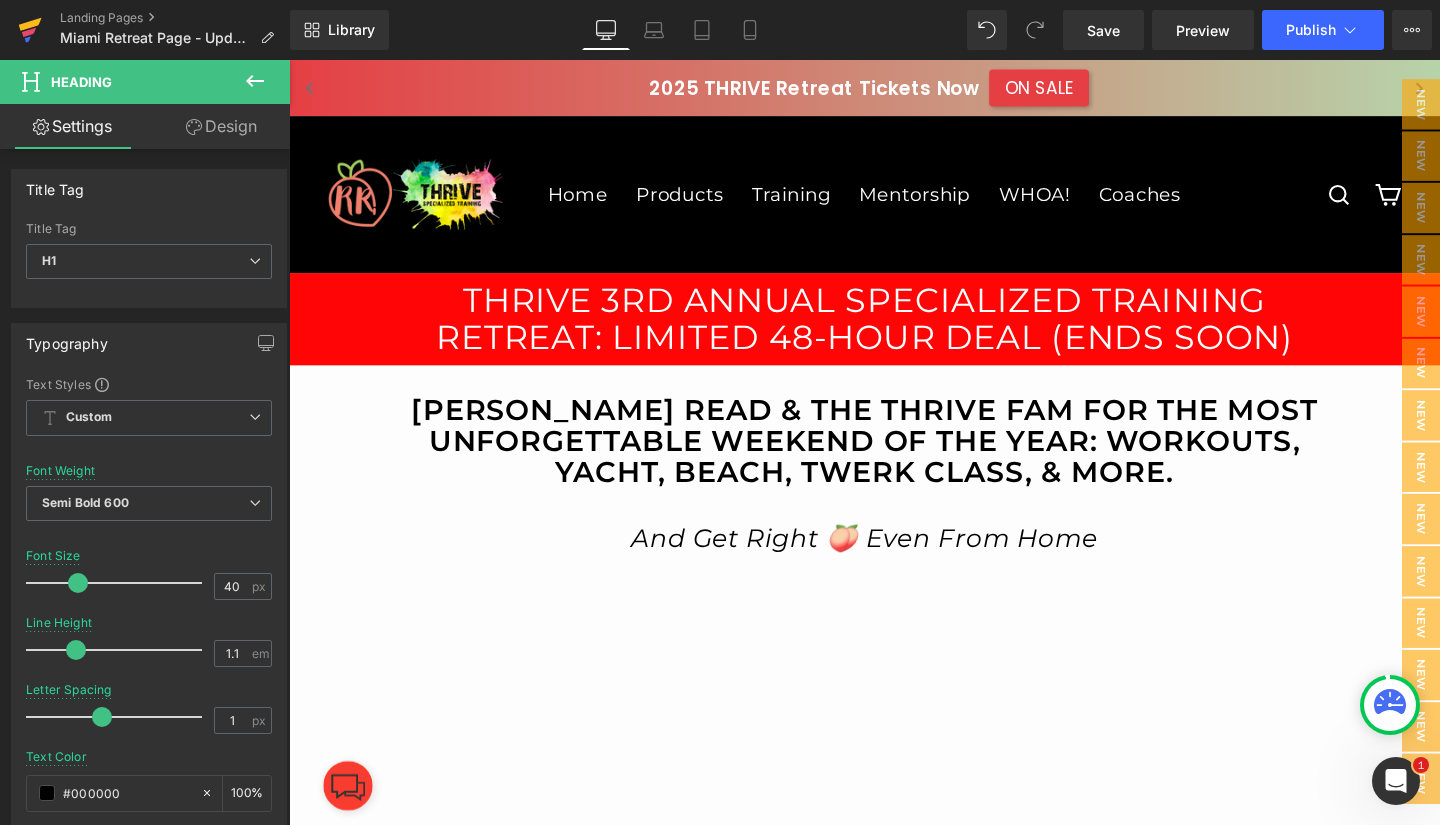 click 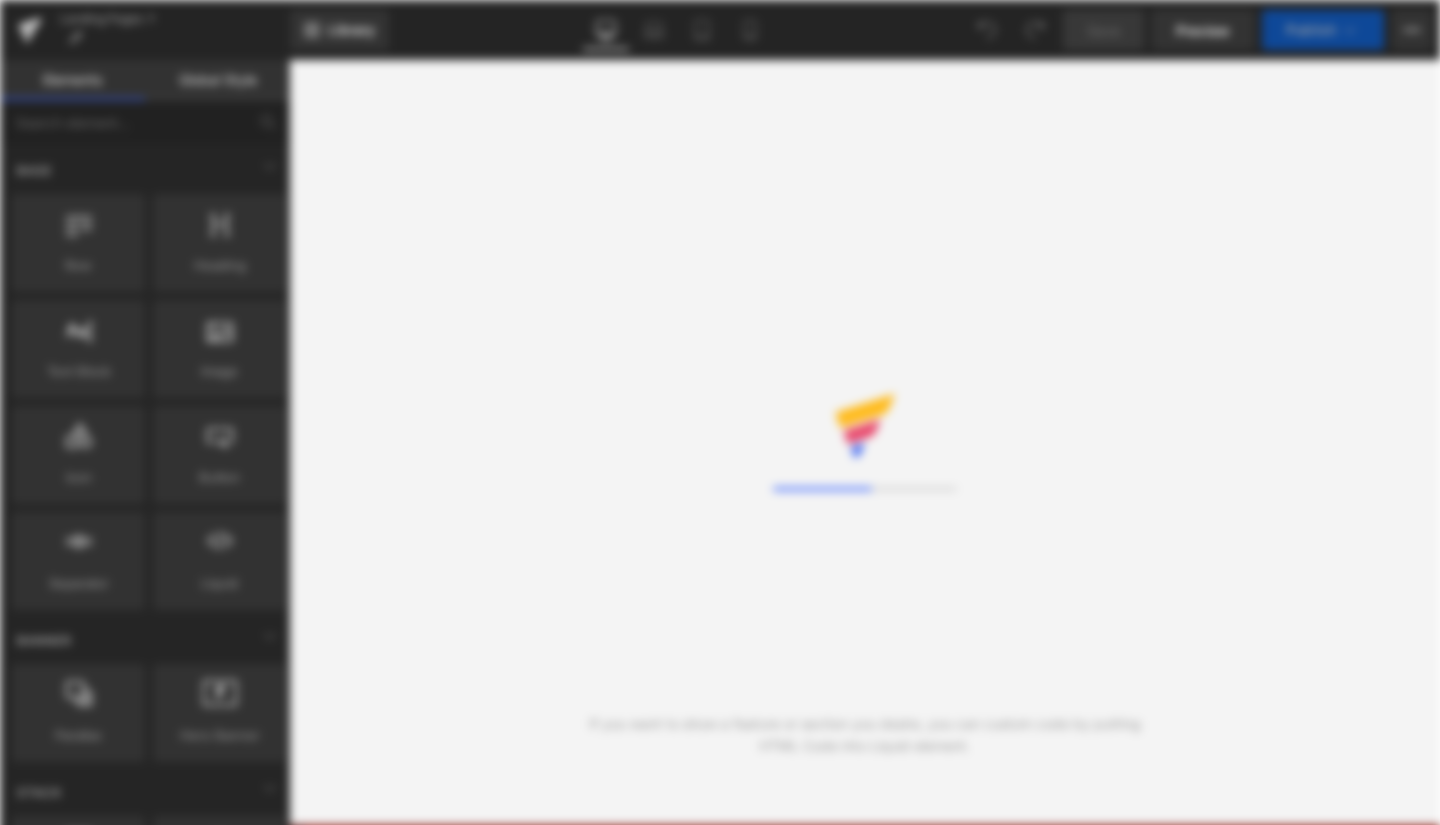 scroll, scrollTop: 0, scrollLeft: 0, axis: both 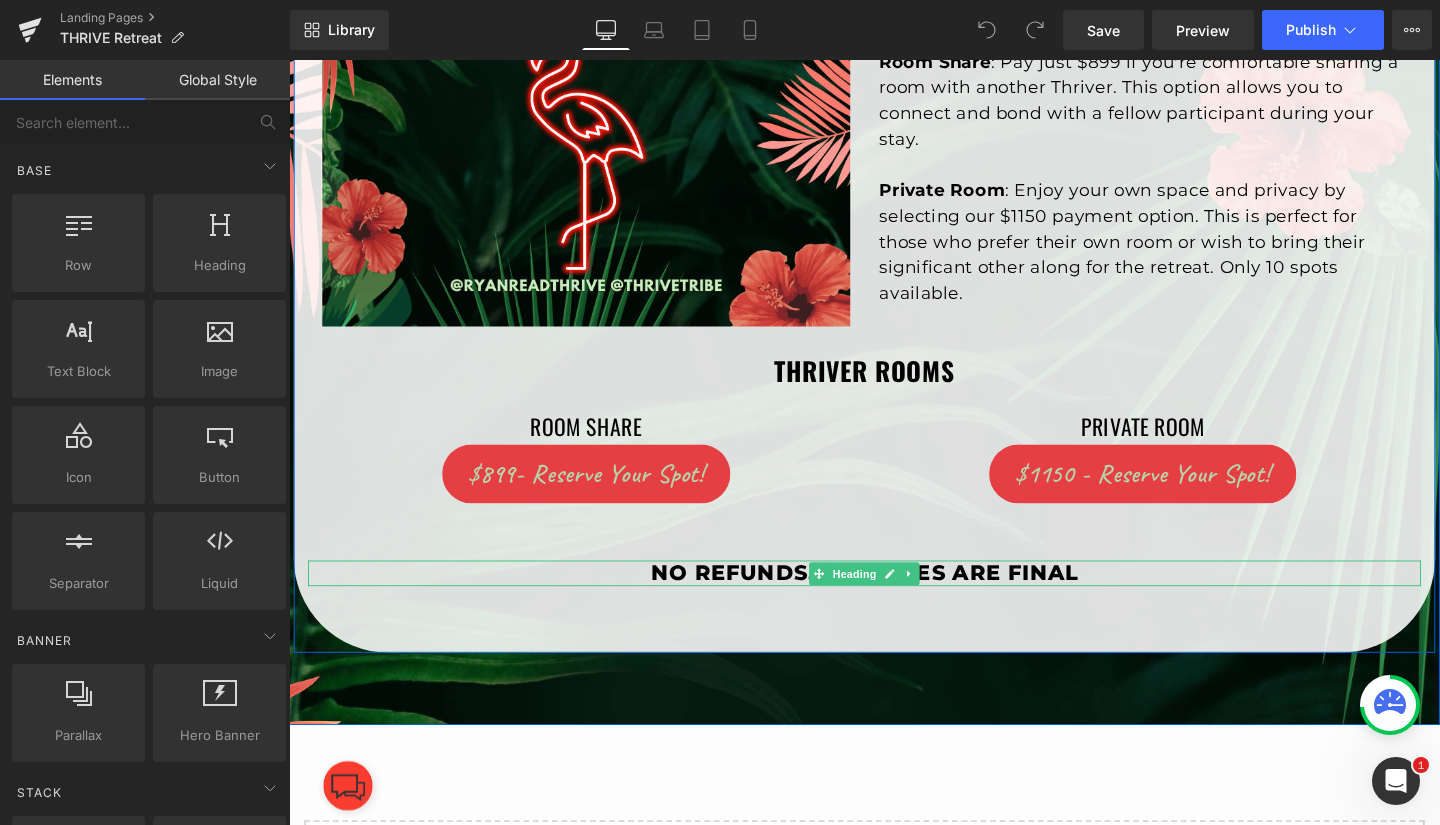 click on "NO REFUNDS. ALL SALES ARE FINAL" at bounding box center [894, 599] 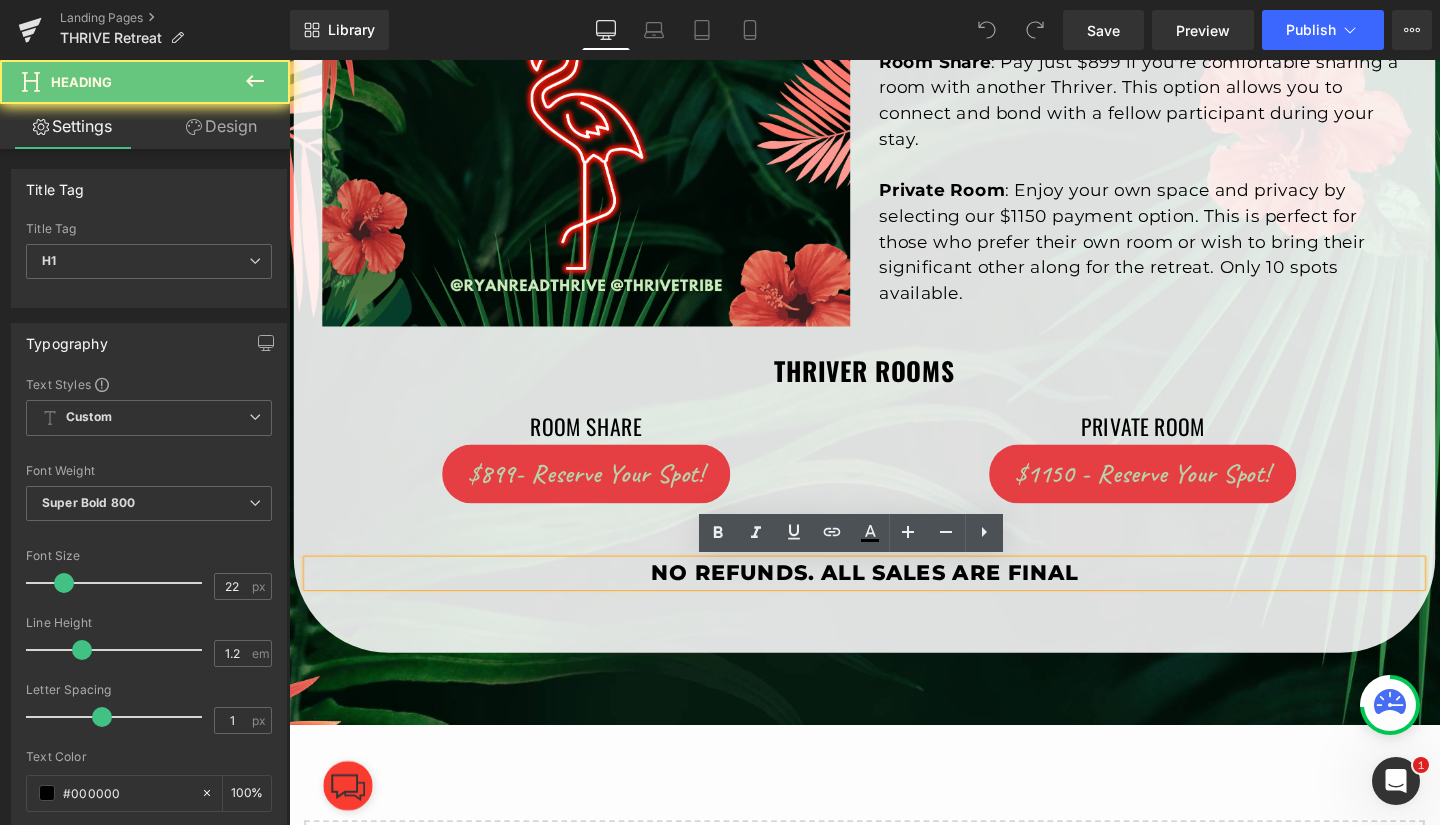 click on "NO REFUNDS. ALL SALES ARE FINAL" at bounding box center [894, 599] 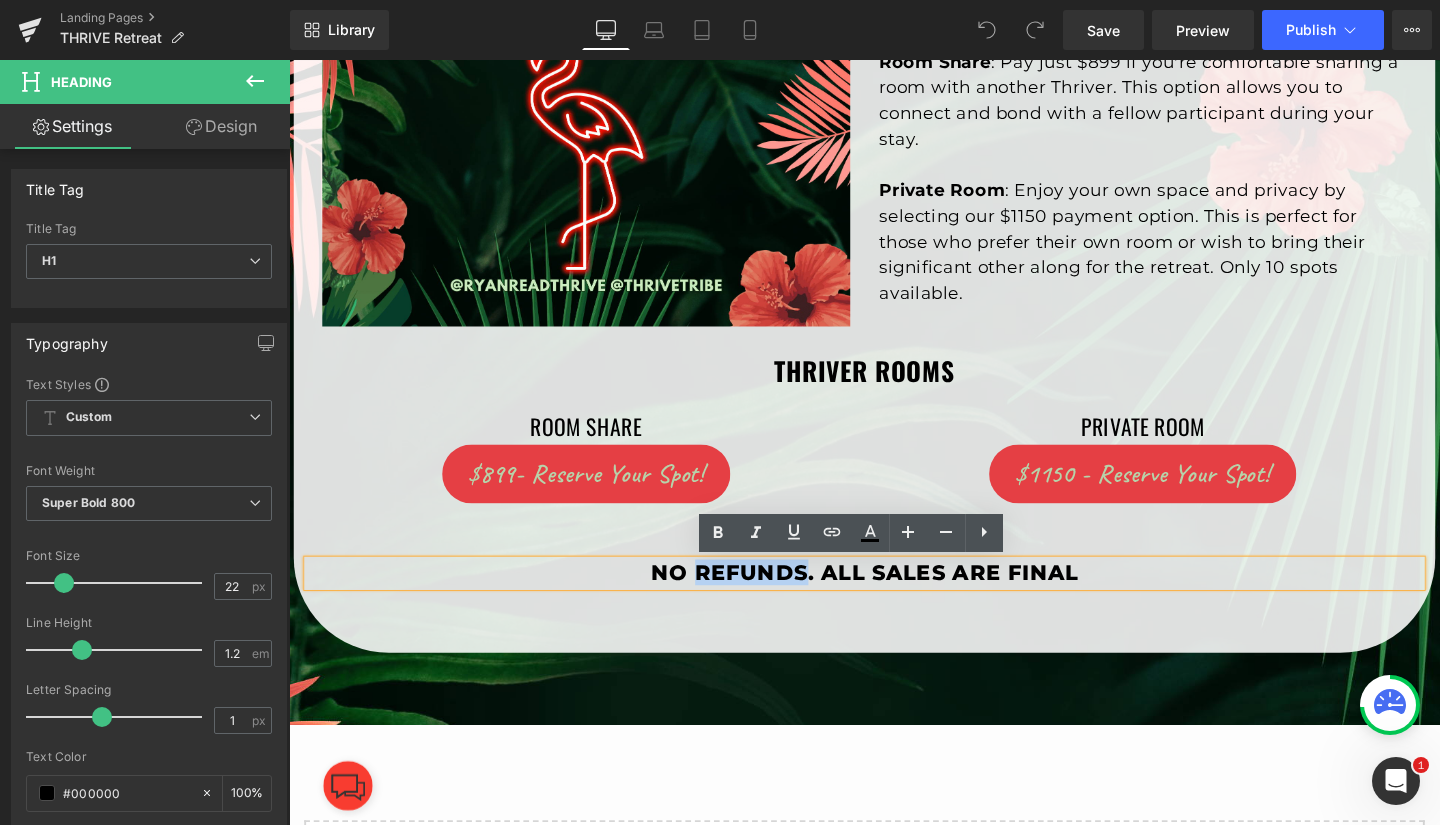 click on "NO REFUNDS. ALL SALES ARE FINAL" at bounding box center [894, 599] 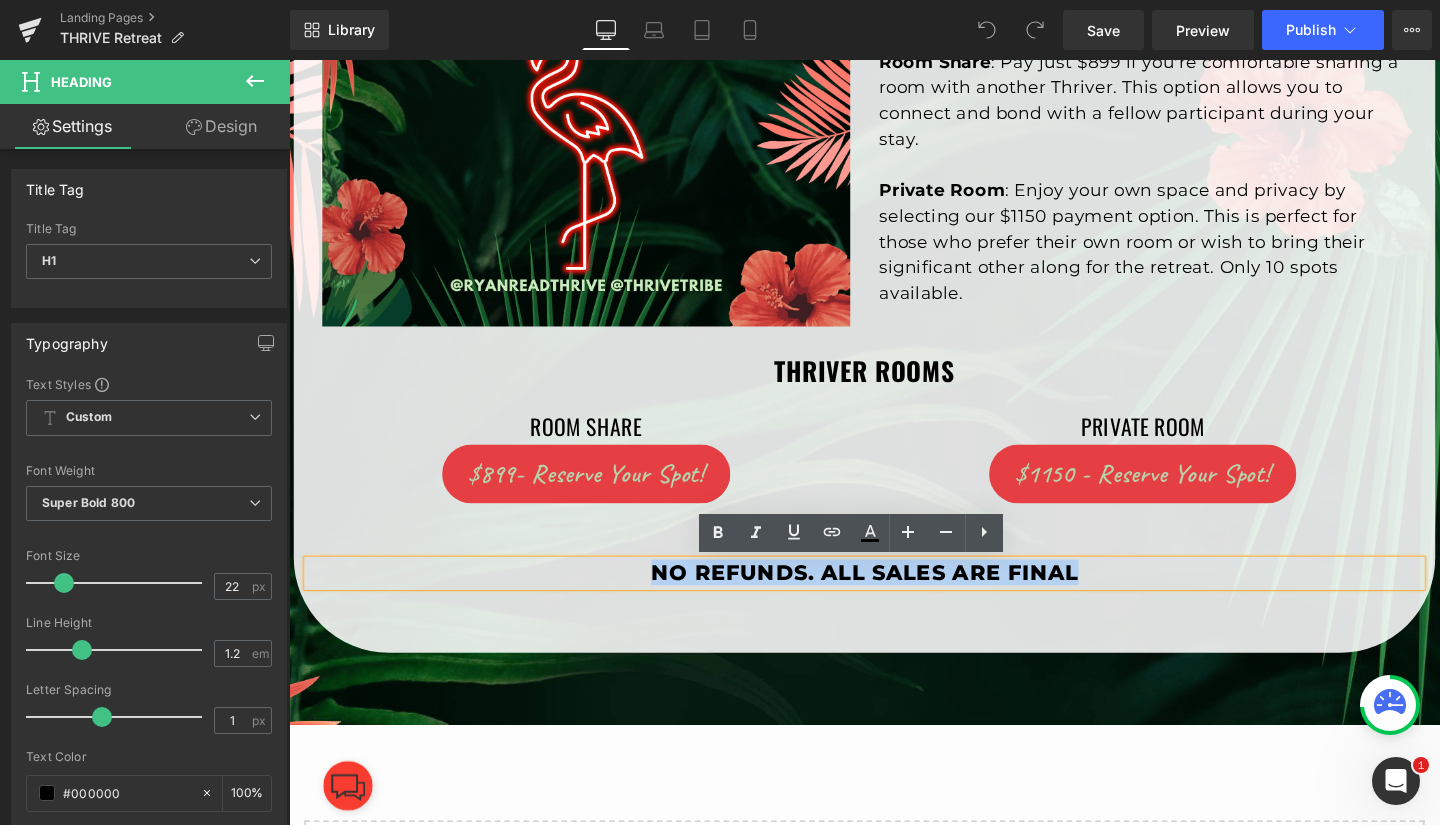 drag, startPoint x: 1138, startPoint y: 582, endPoint x: 663, endPoint y: 598, distance: 475.2694 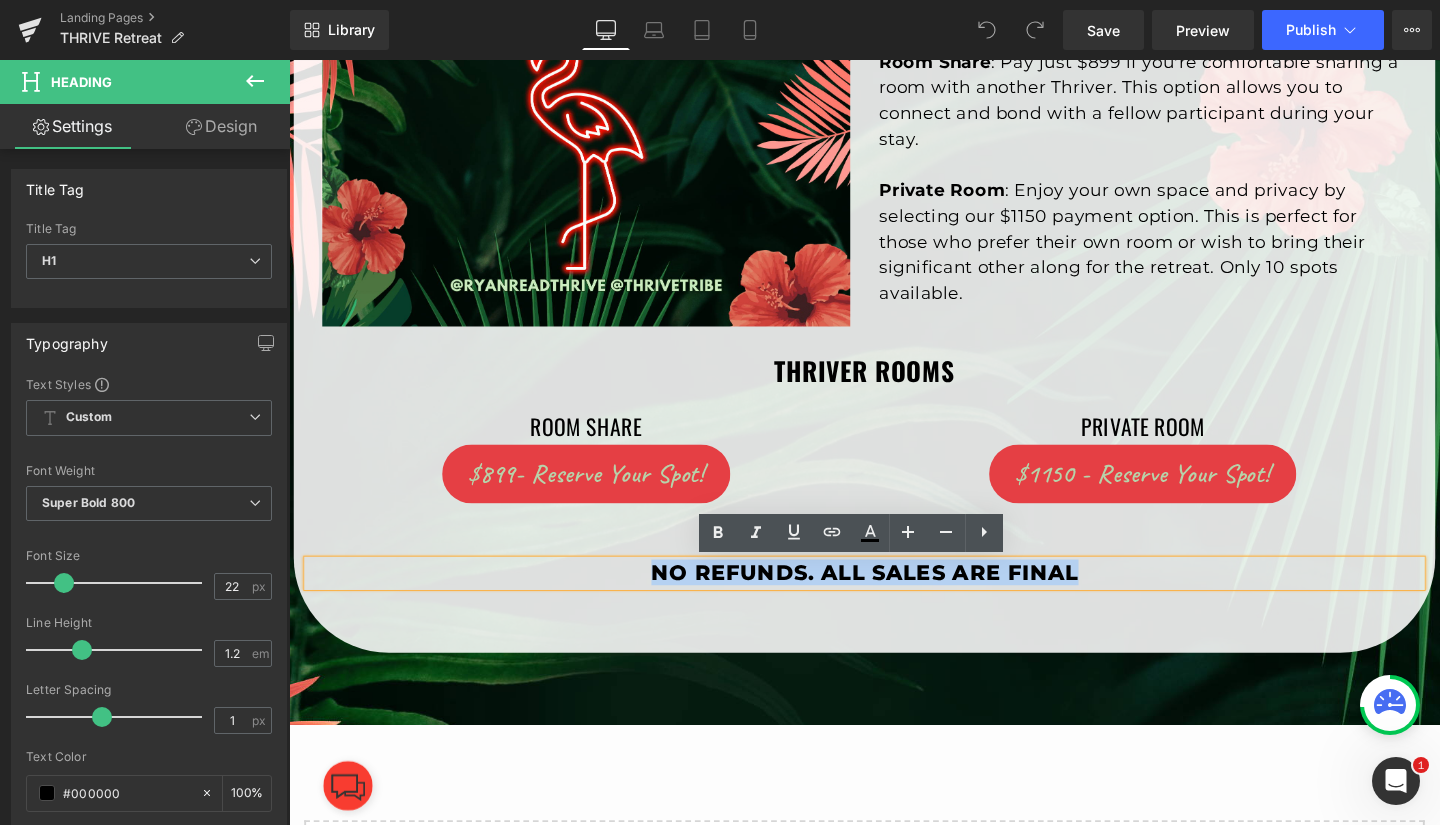 click on "NO REFUNDS. ALL SALES ARE FINAL" at bounding box center [894, 599] 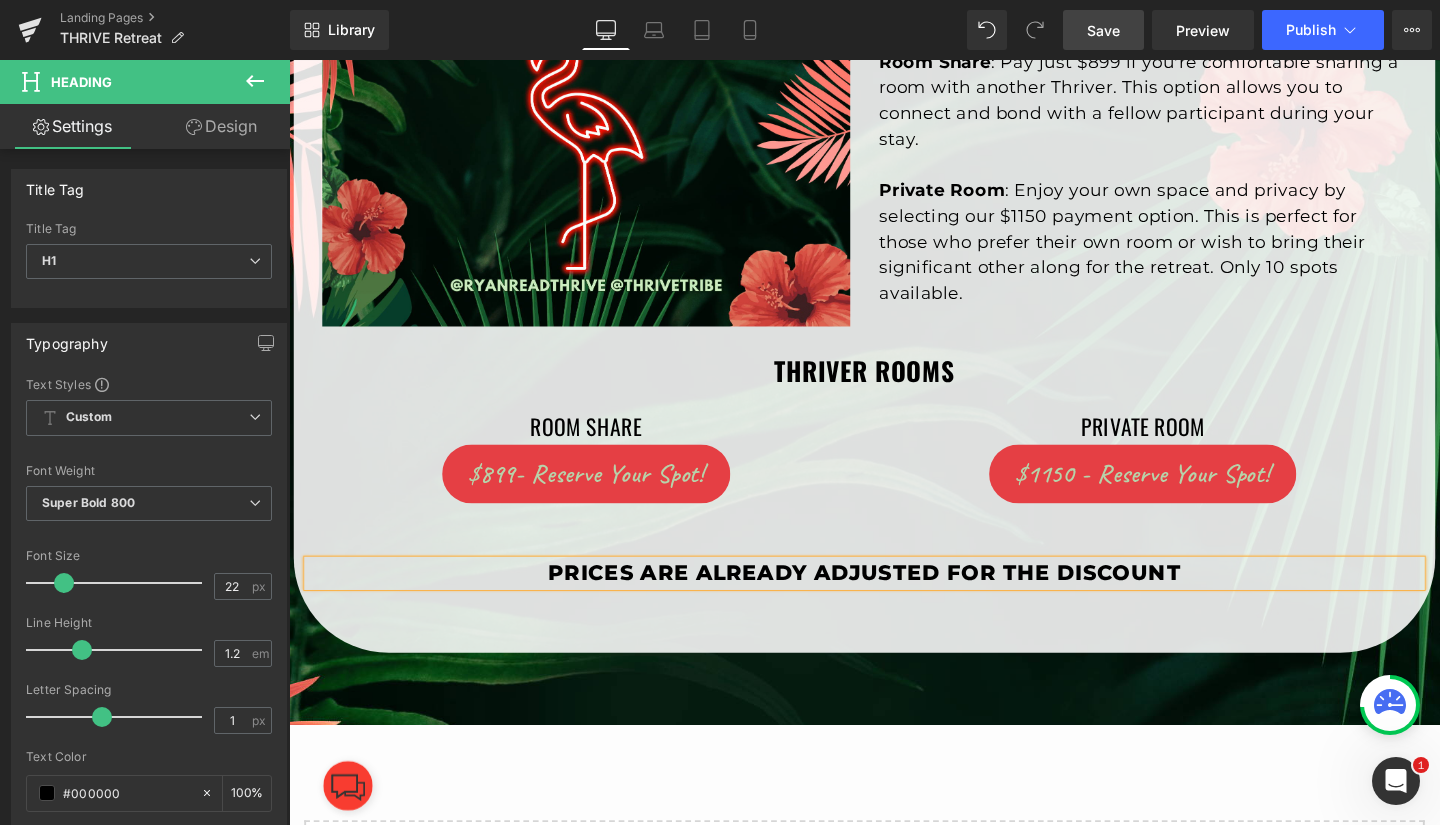 click on "Save" at bounding box center (1103, 30) 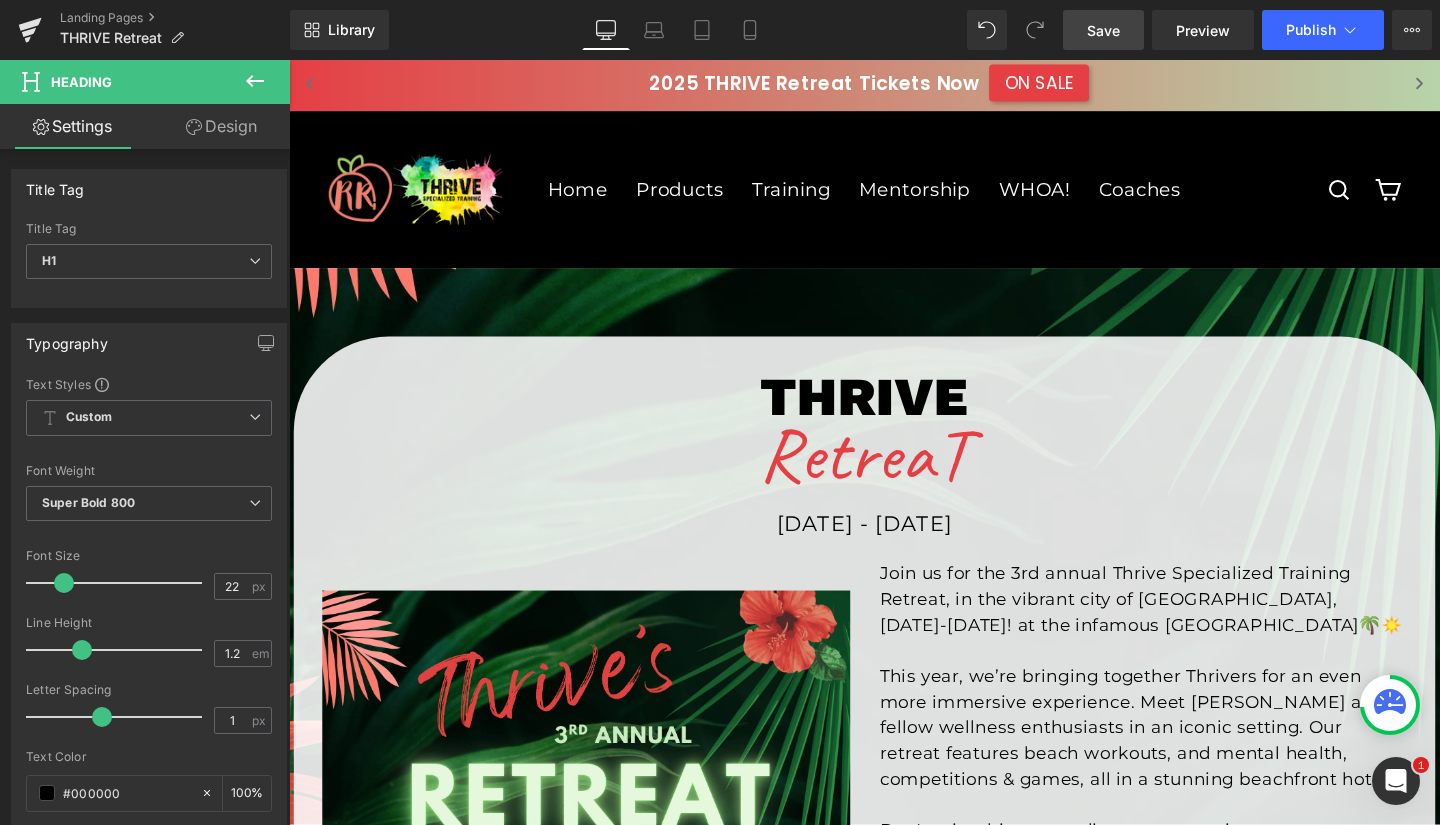 scroll, scrollTop: 0, scrollLeft: 0, axis: both 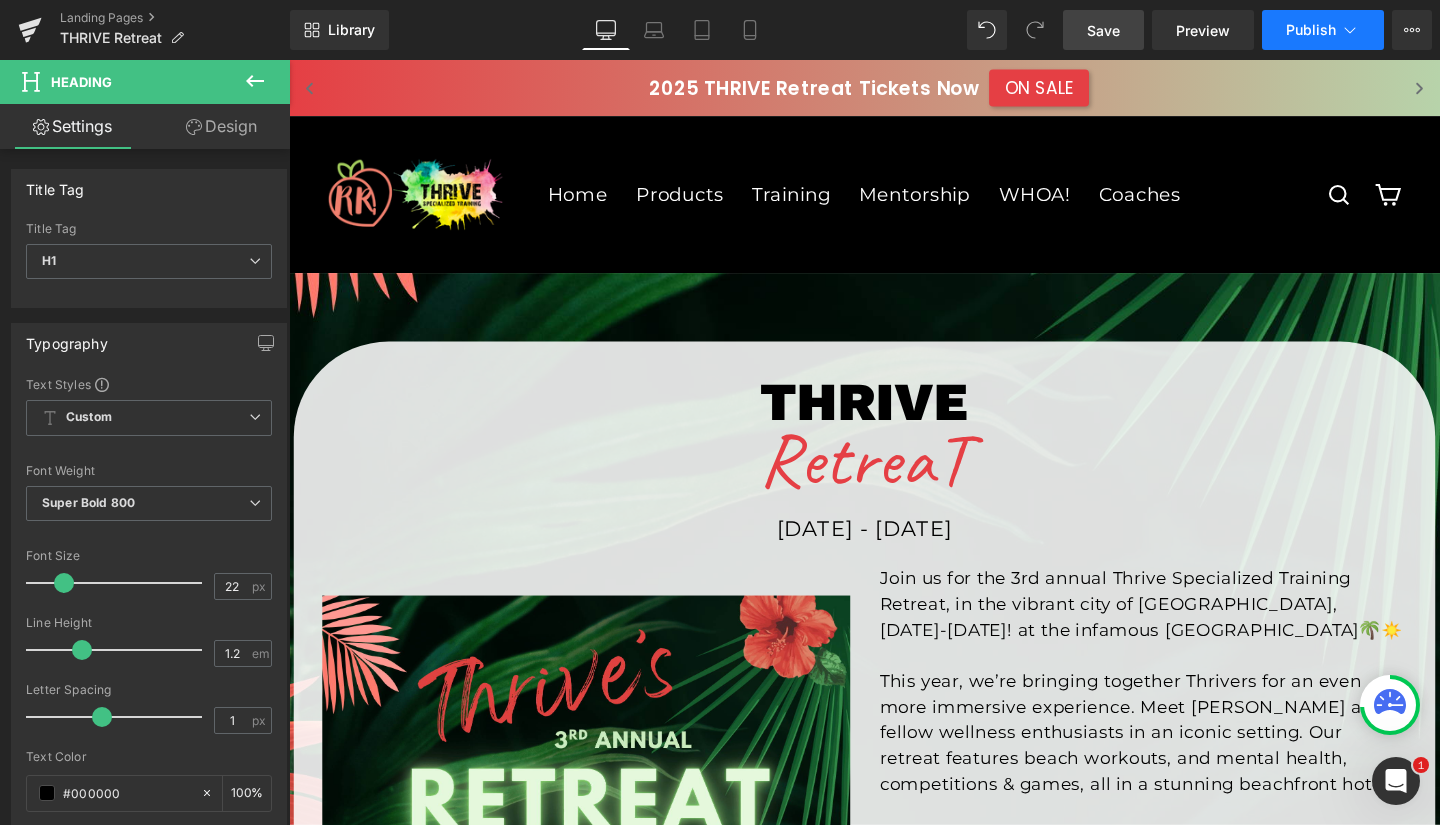 click on "Publish" at bounding box center [1311, 30] 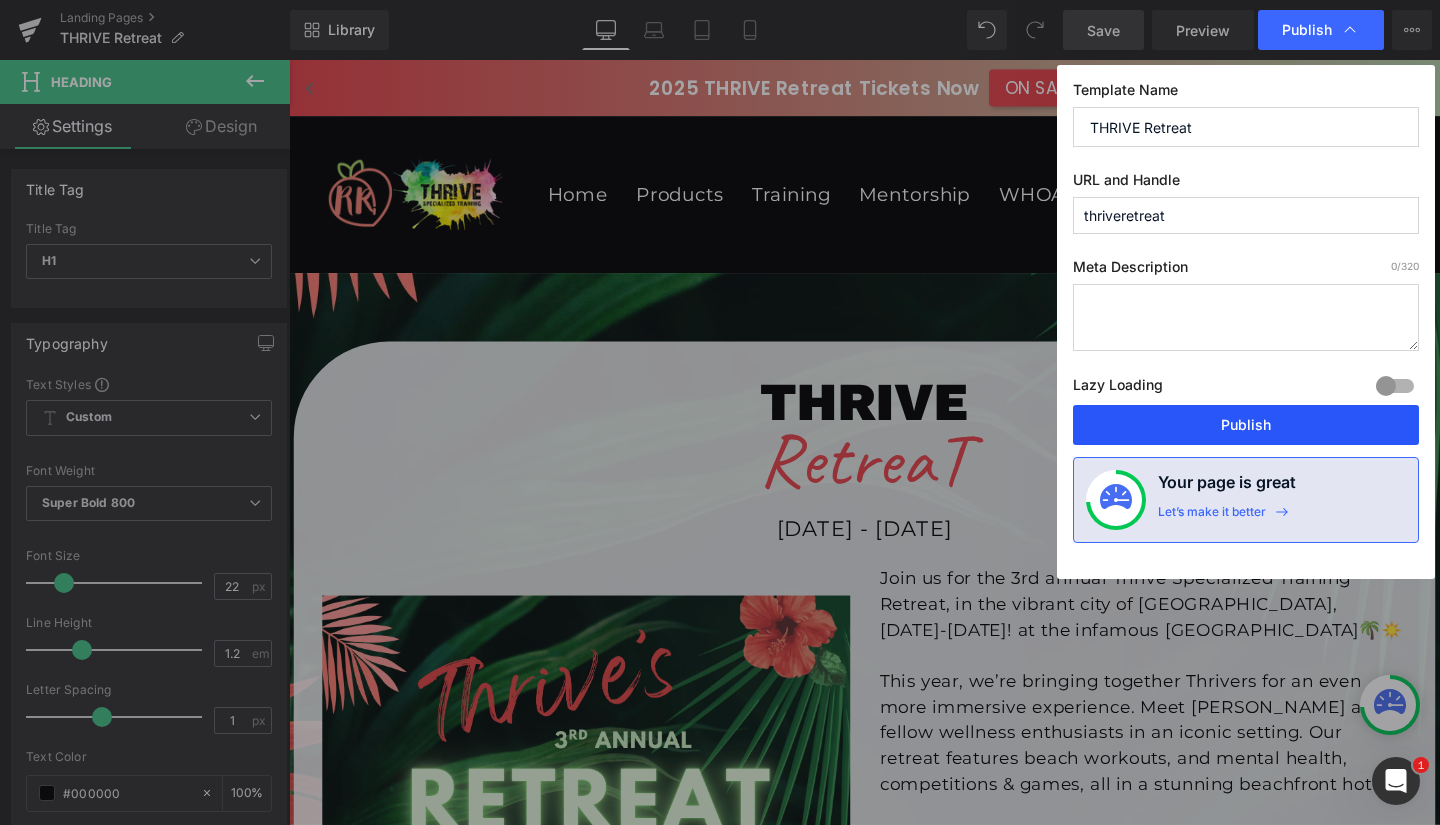 click on "Publish" at bounding box center (1246, 425) 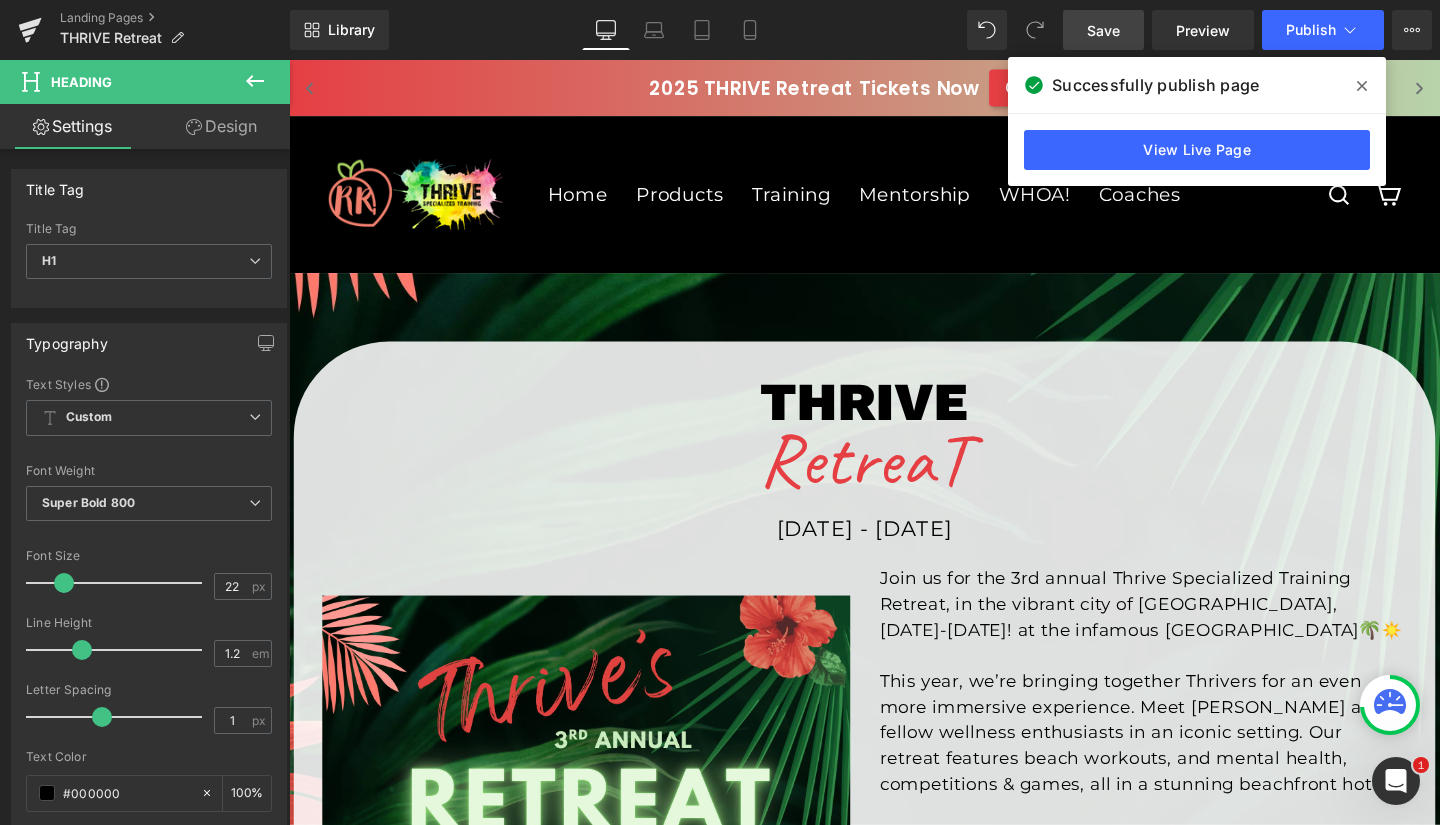 click 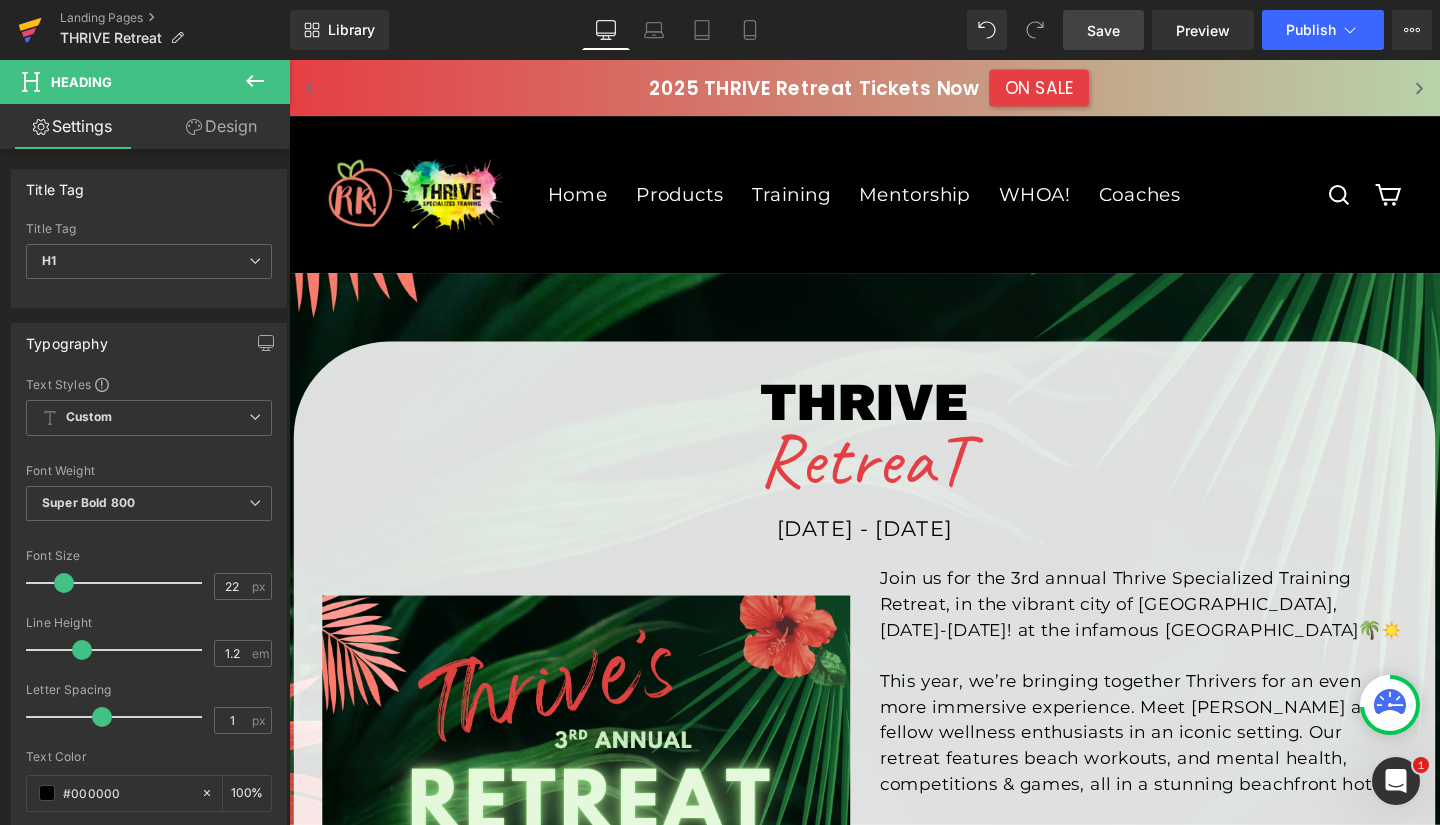 click 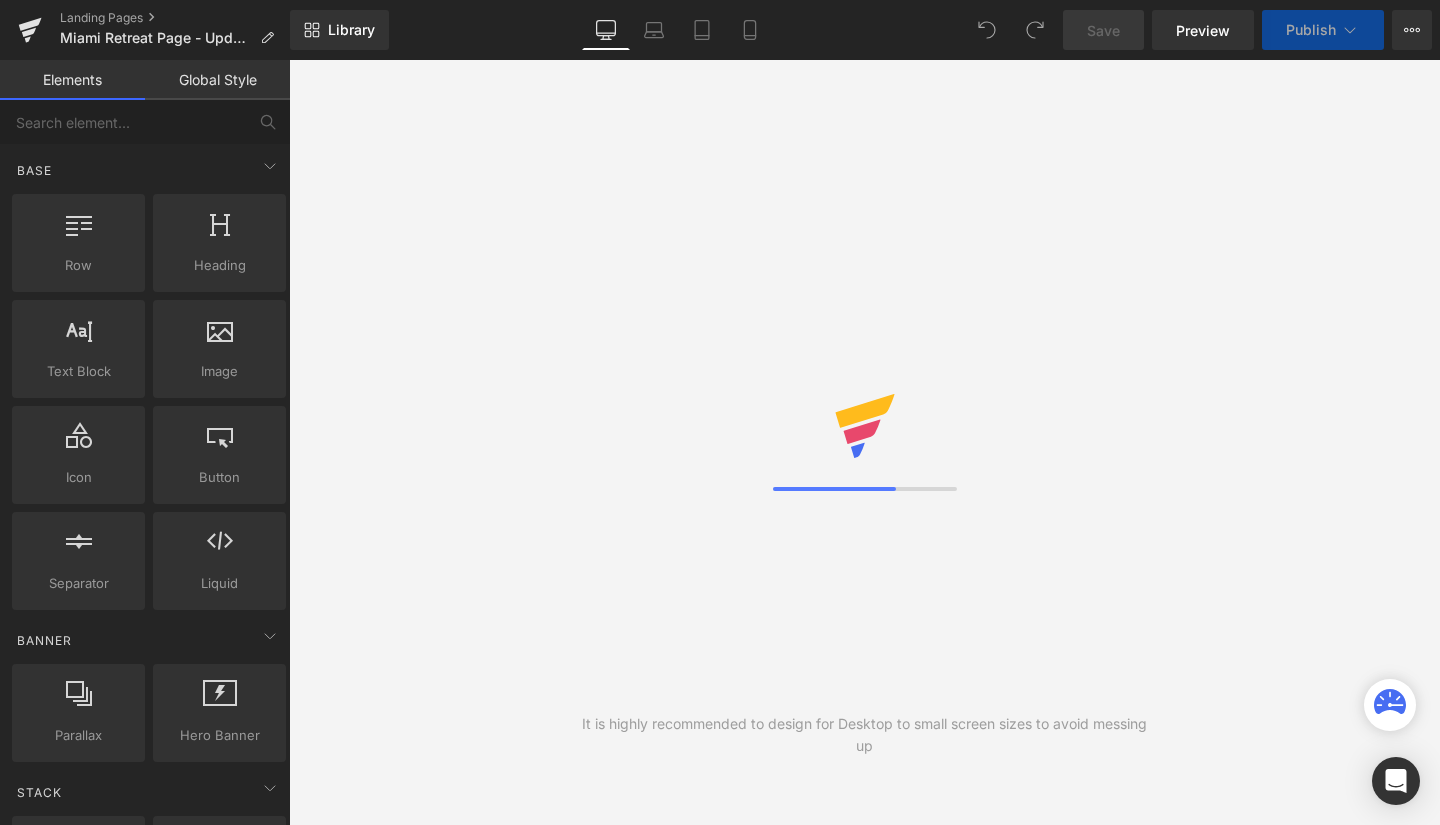 scroll, scrollTop: 0, scrollLeft: 0, axis: both 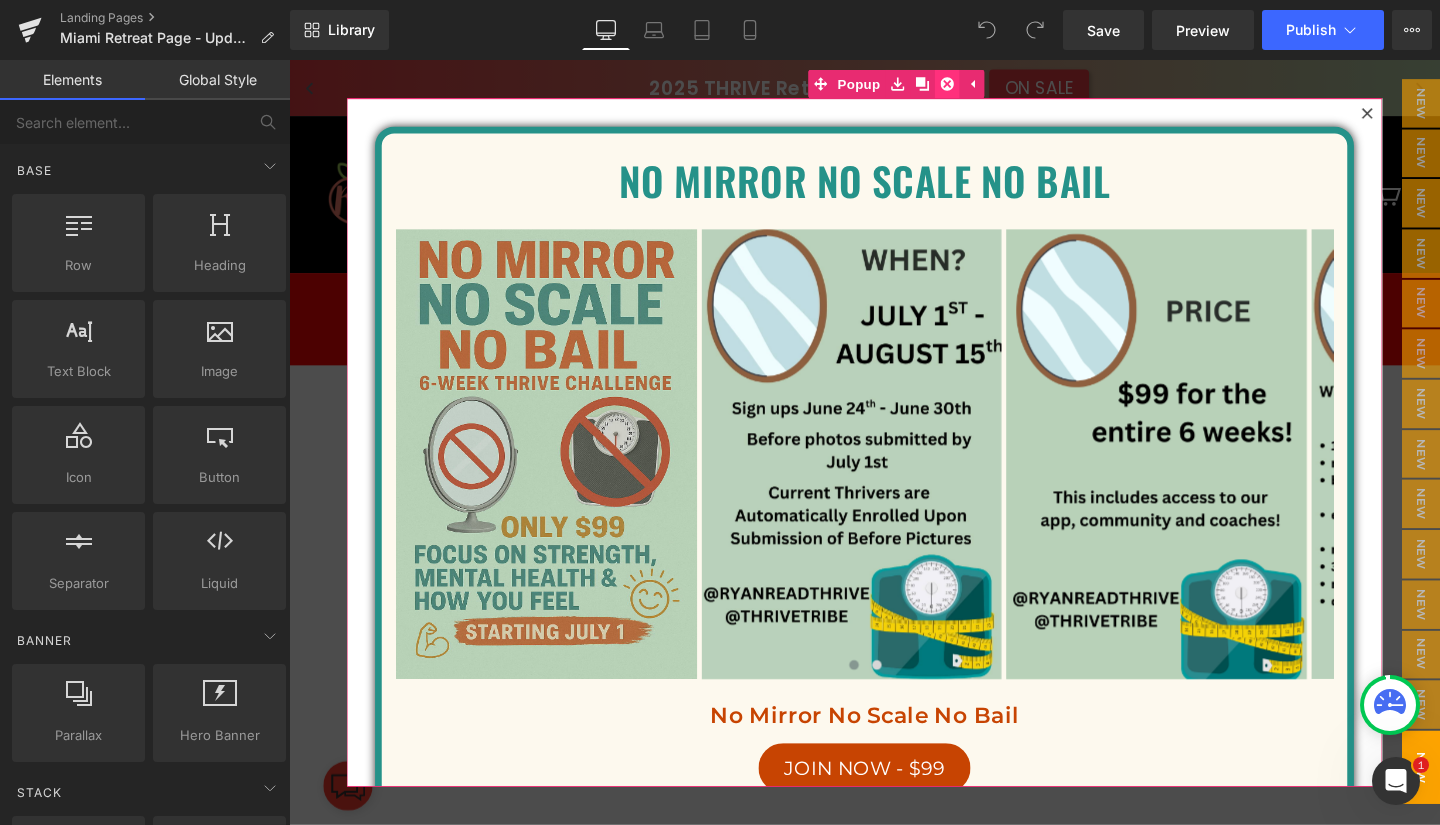 click 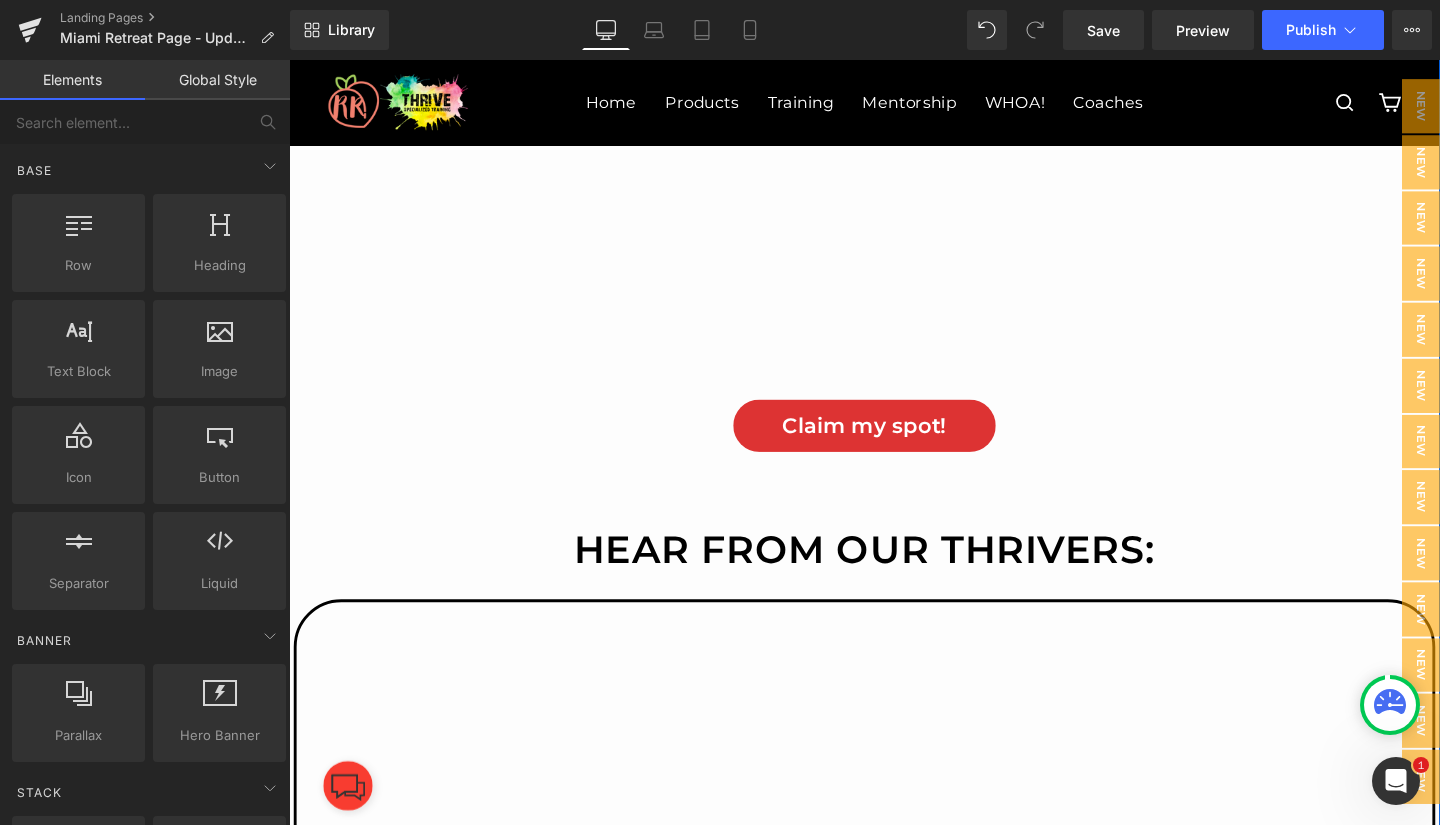 scroll, scrollTop: 899, scrollLeft: 0, axis: vertical 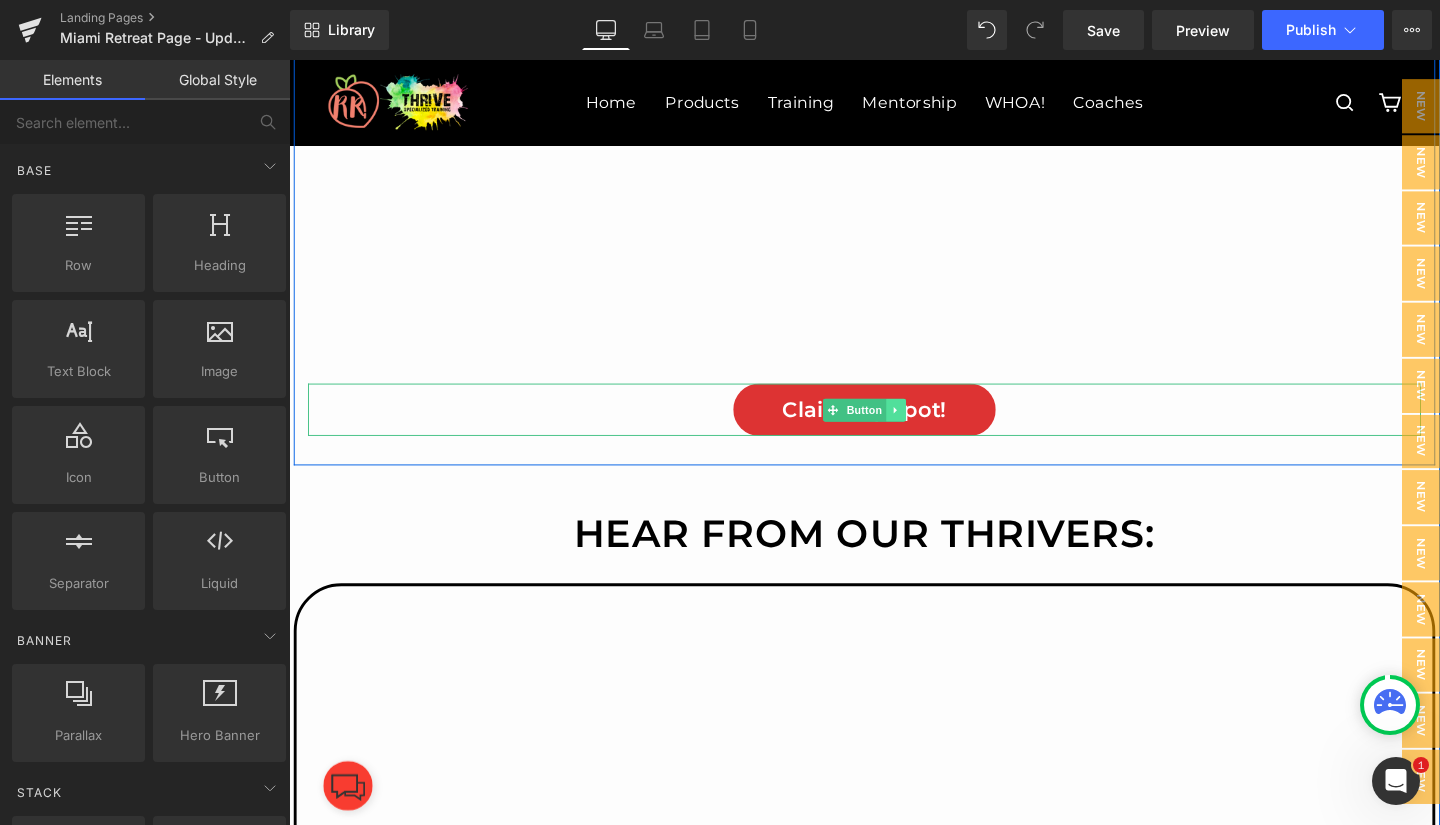 click 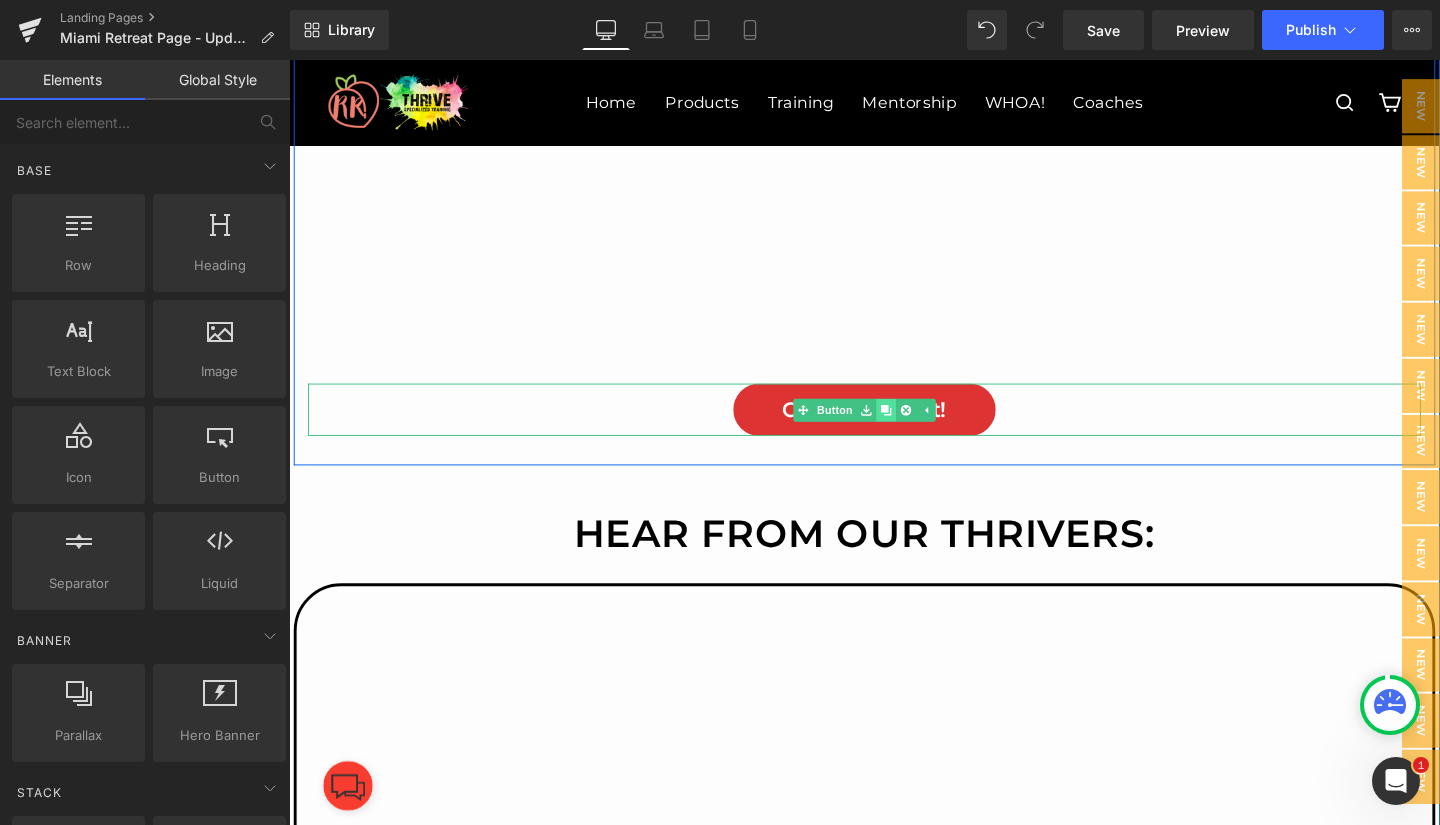 click 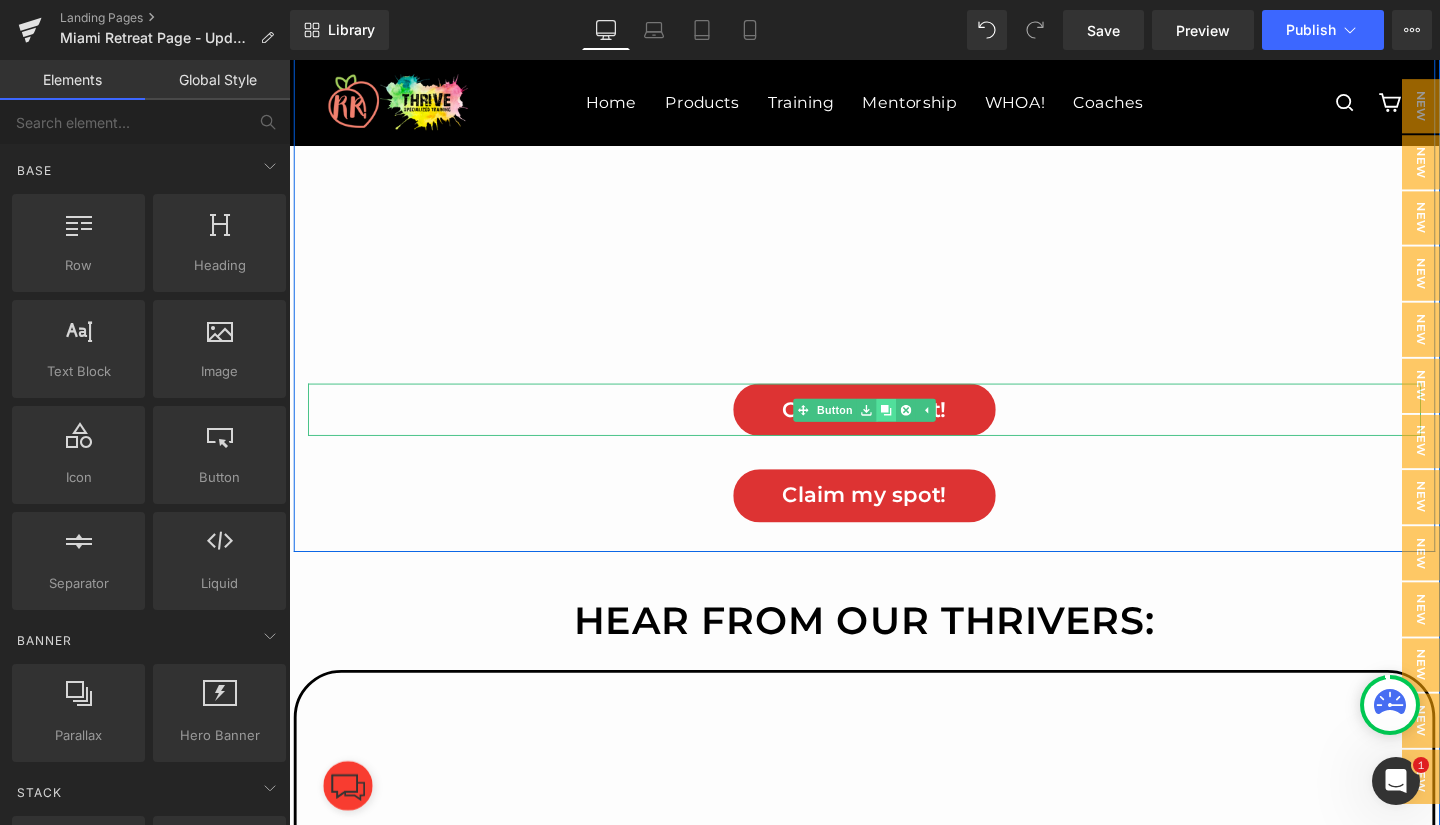 scroll, scrollTop: 823, scrollLeft: 0, axis: vertical 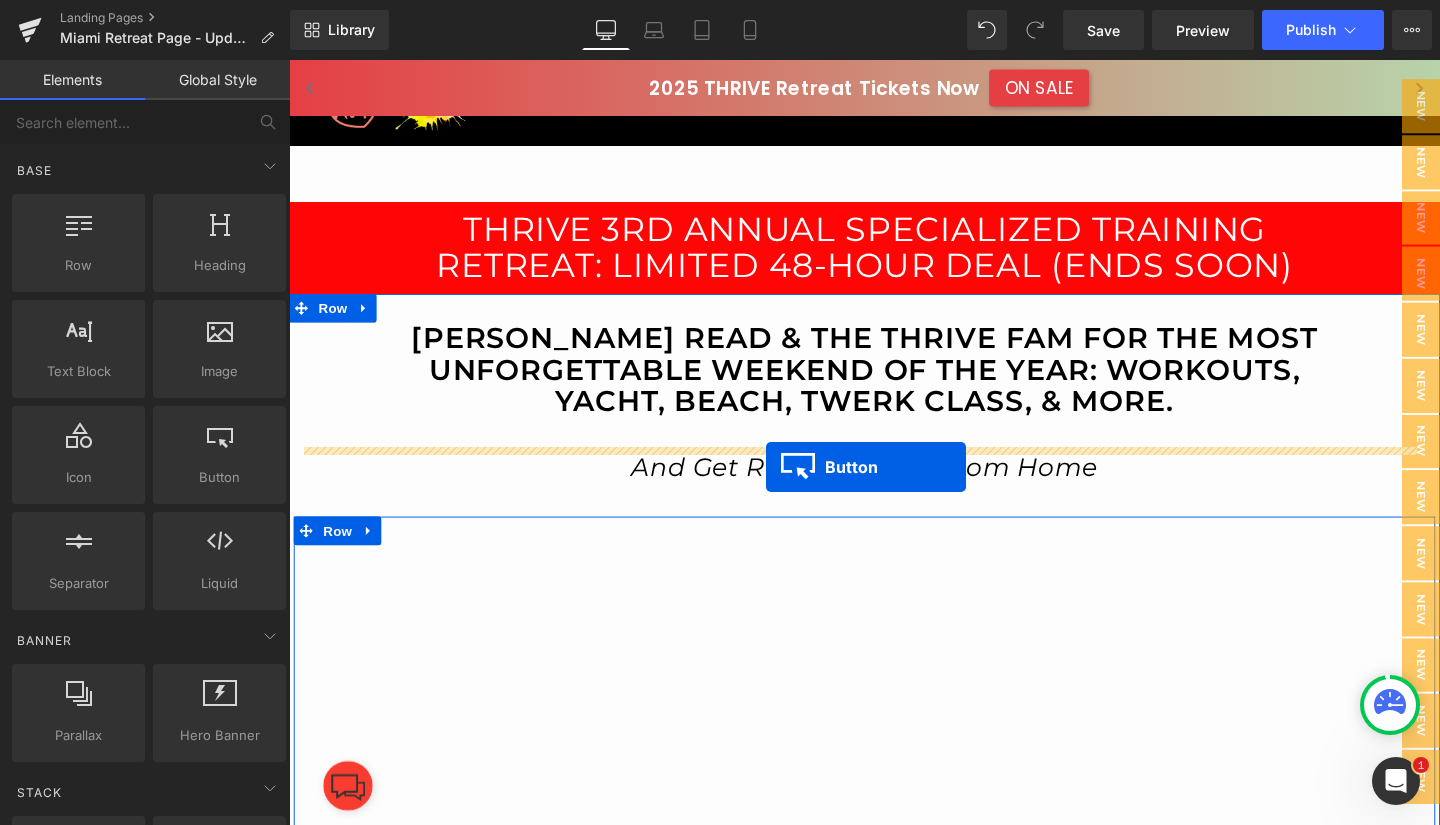 drag, startPoint x: 851, startPoint y: 517, endPoint x: 790, endPoint y: 488, distance: 67.54258 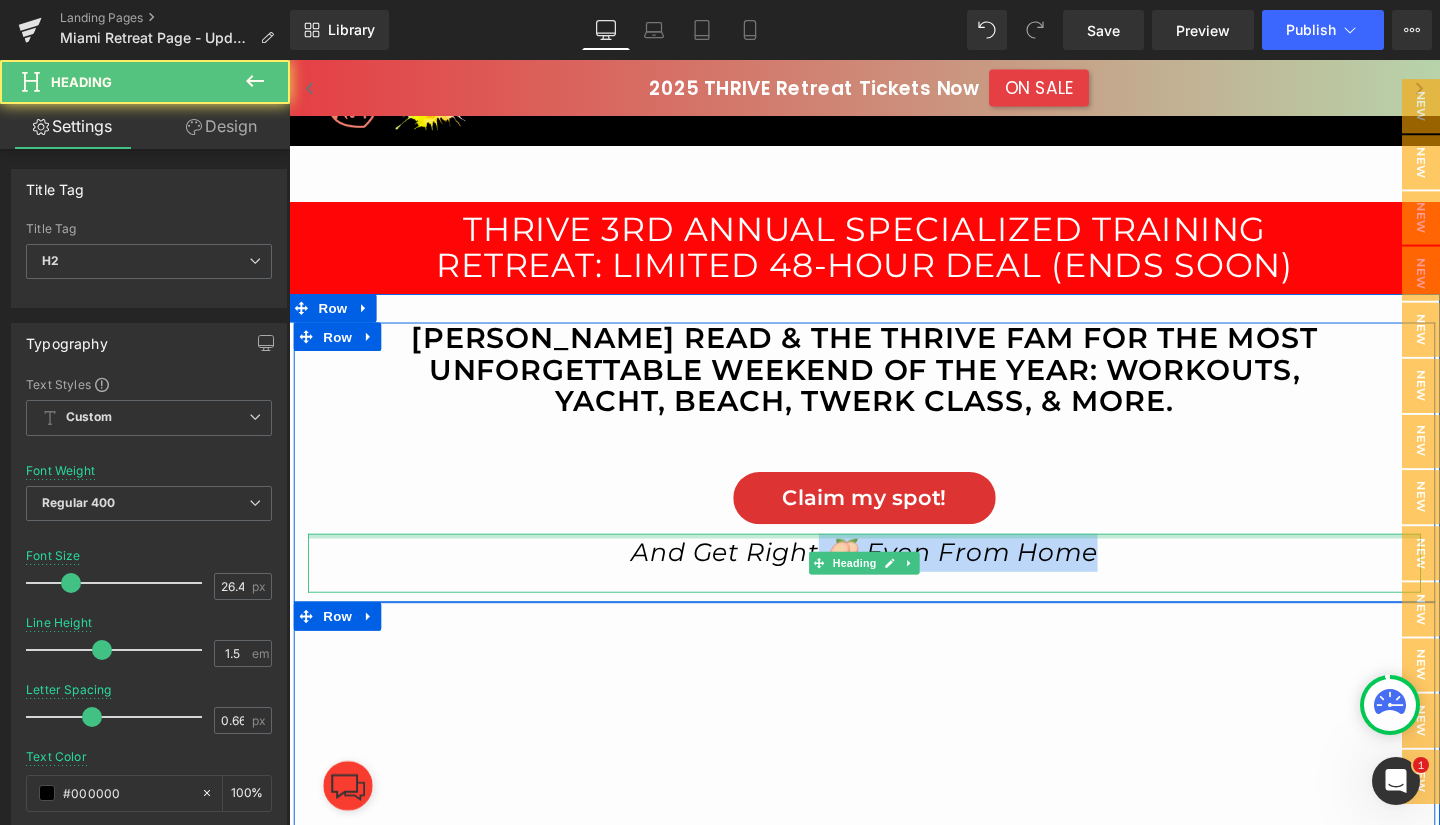 drag, startPoint x: 1131, startPoint y: 581, endPoint x: 844, endPoint y: 563, distance: 287.5639 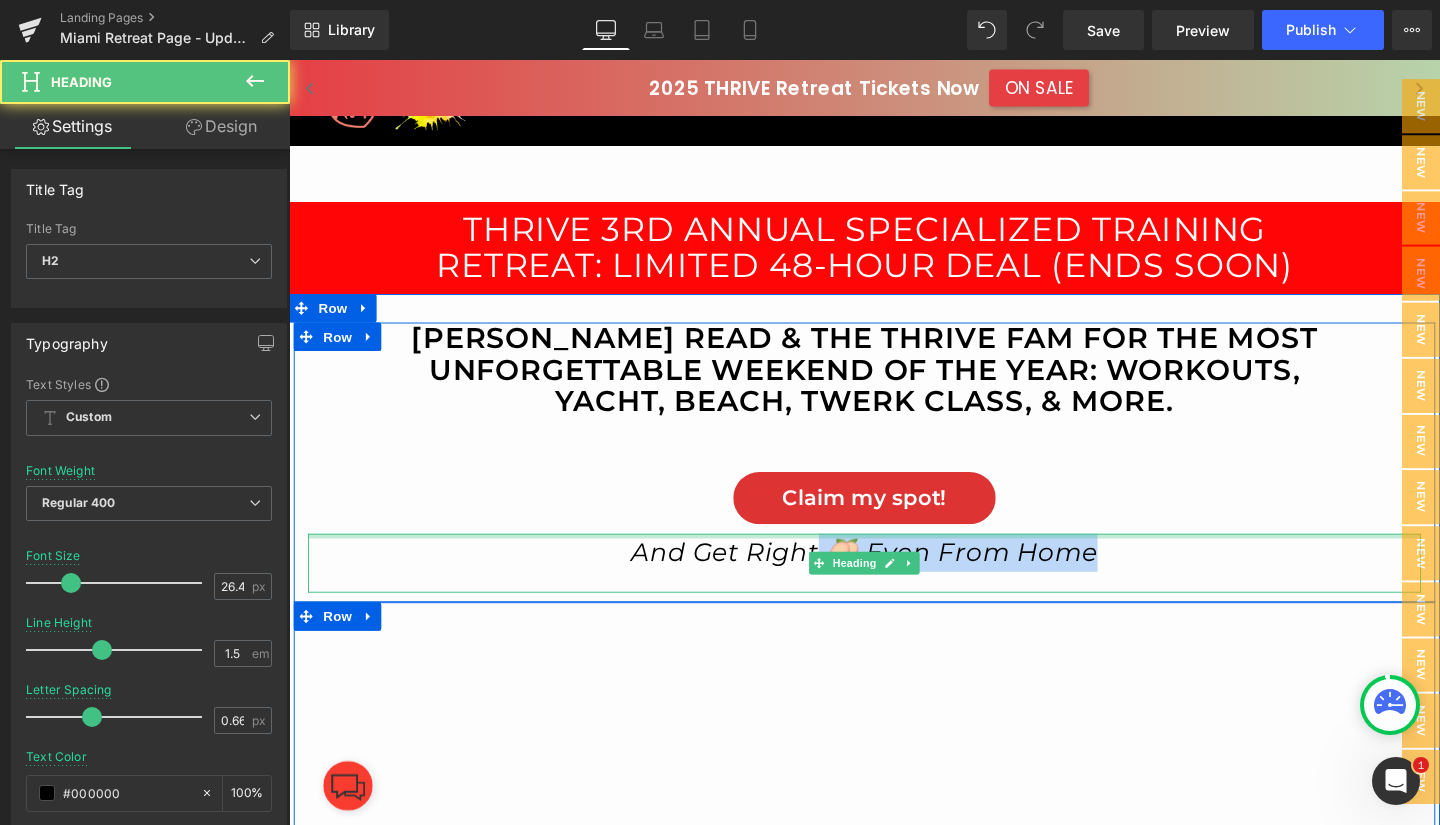 click on "And Get Right 🍑 Even From Home" at bounding box center (894, 577) 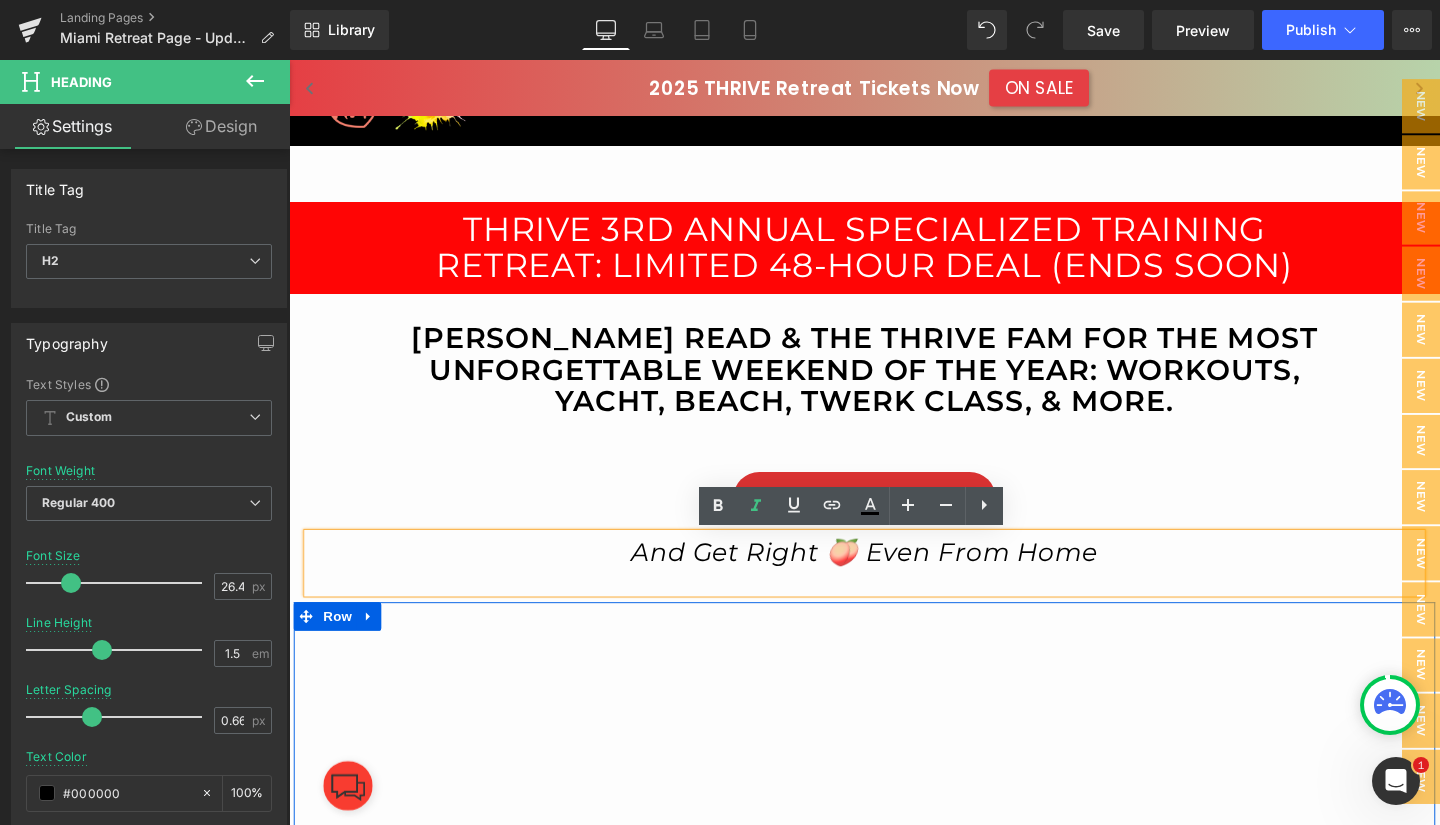 click on "And Get Right 🍑 Even From Home" at bounding box center (894, 578) 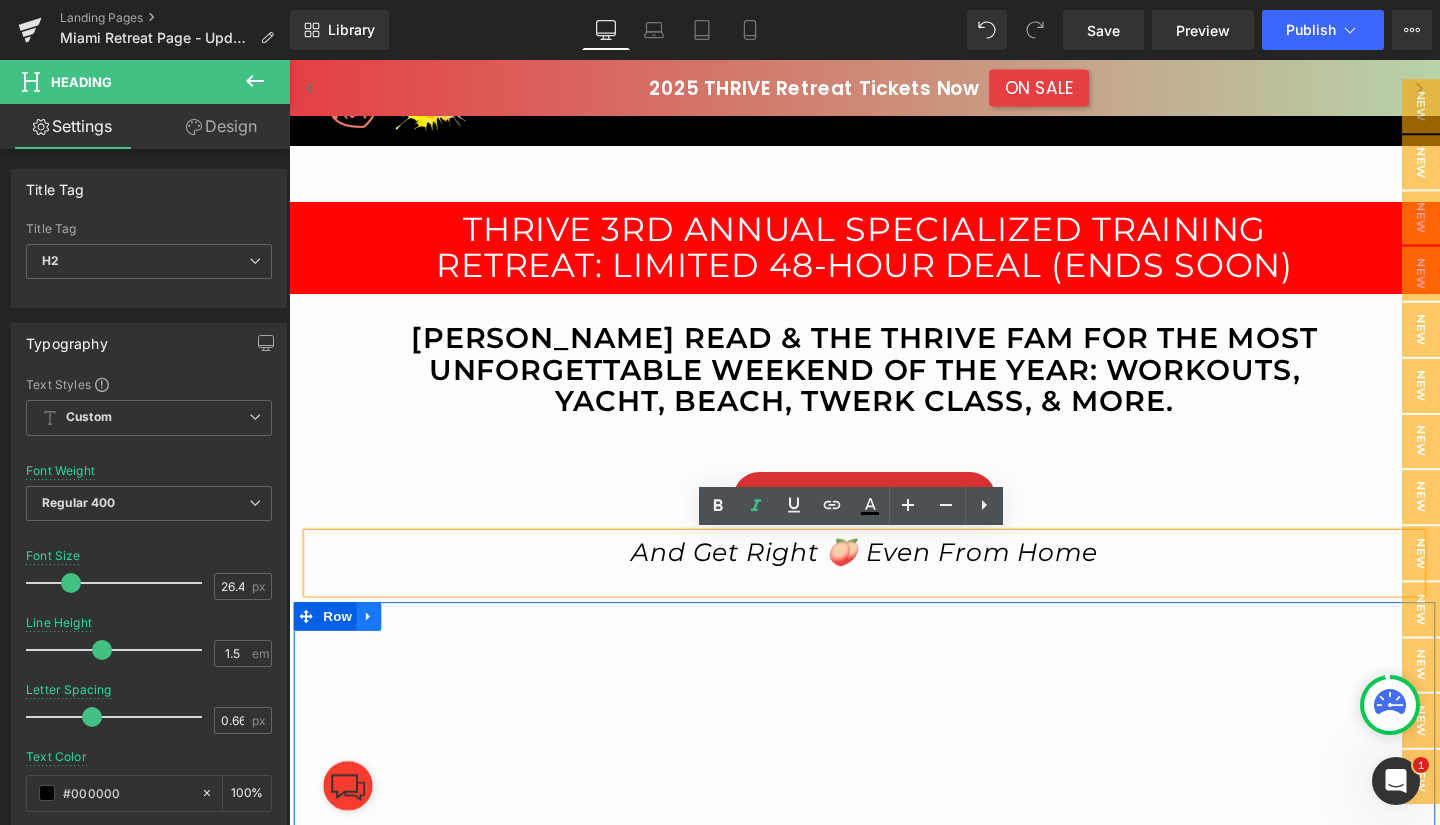 click 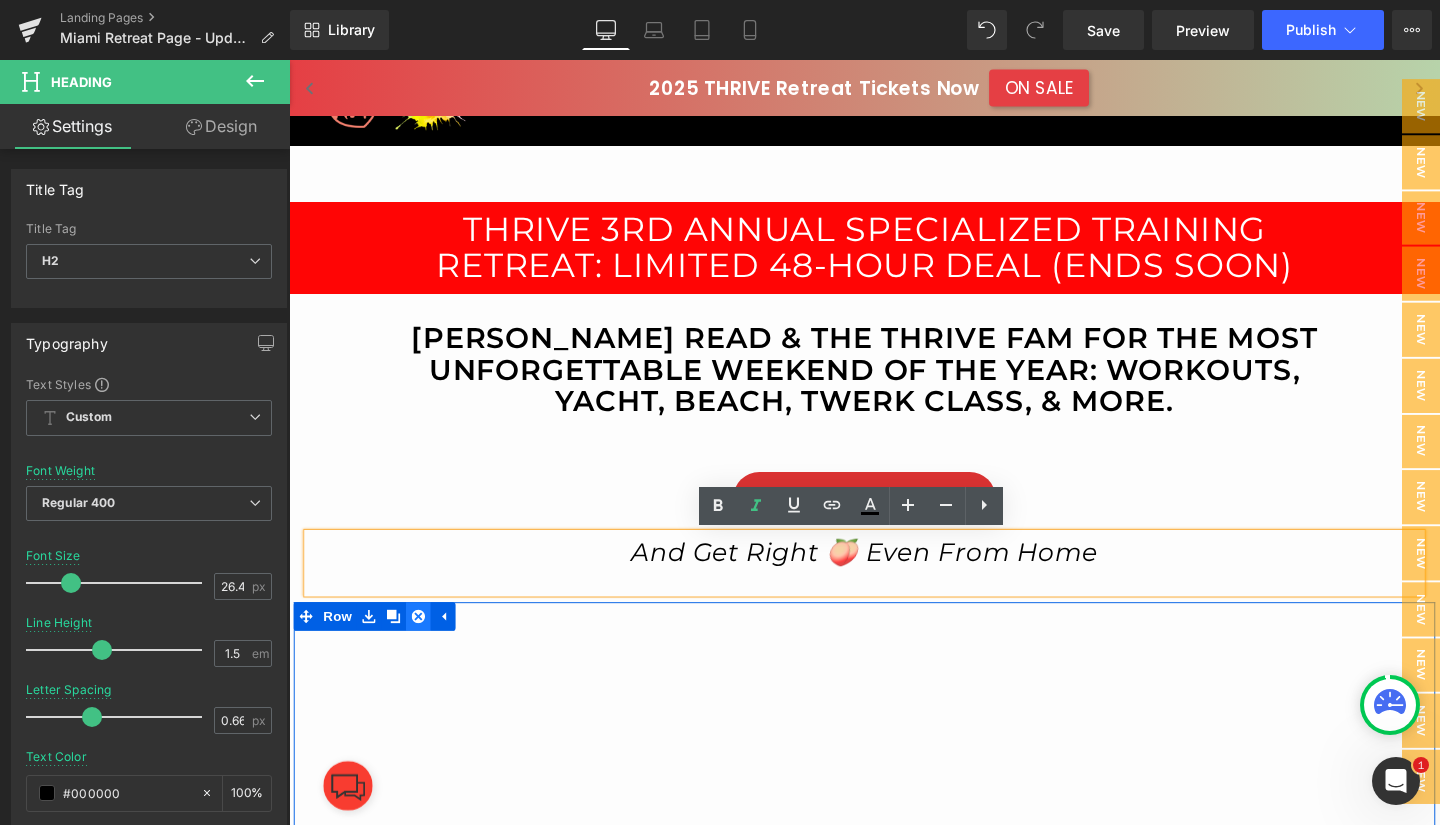 click 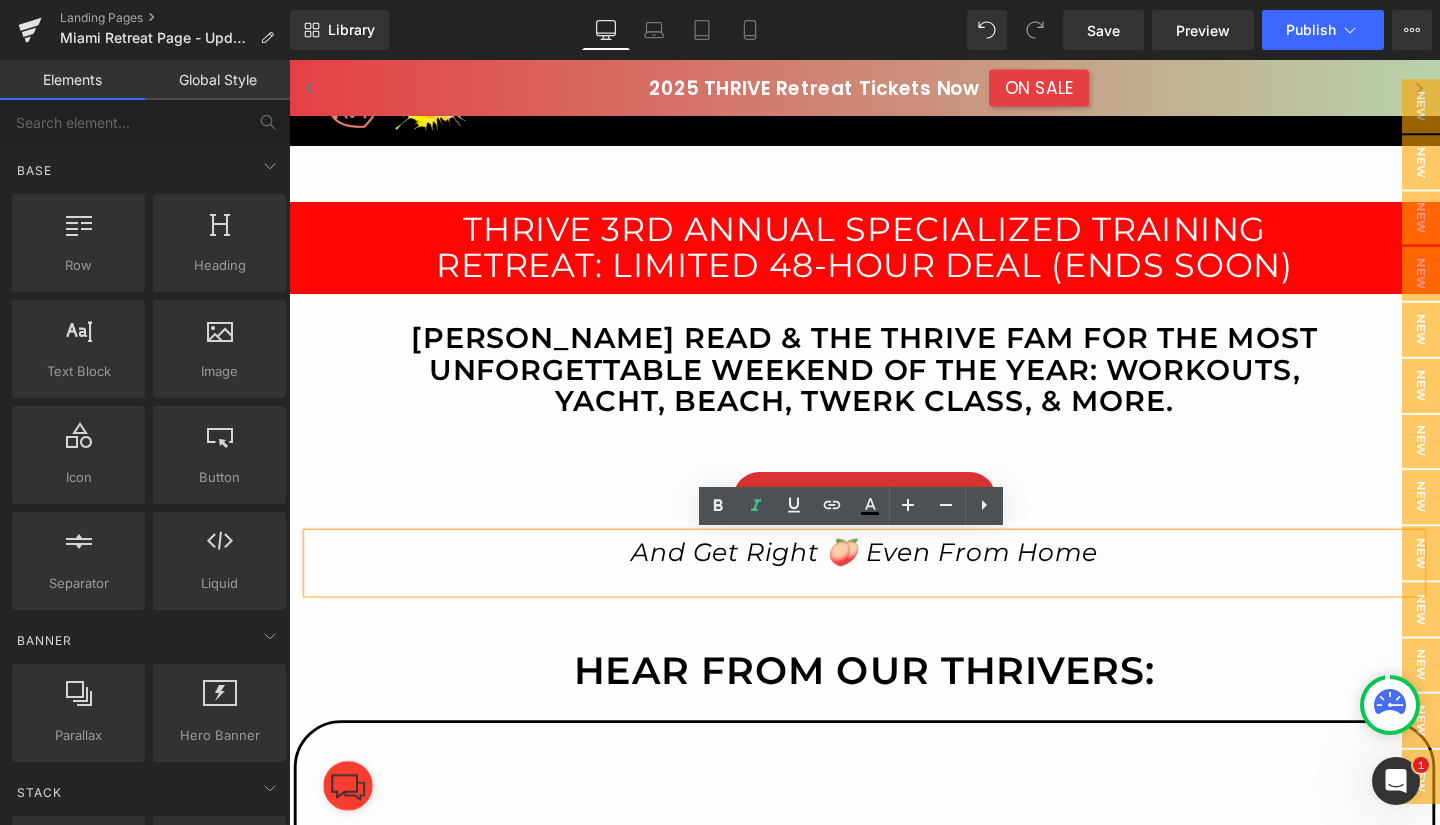 click on "And Get Right 🍑 Even From Home" at bounding box center (894, 578) 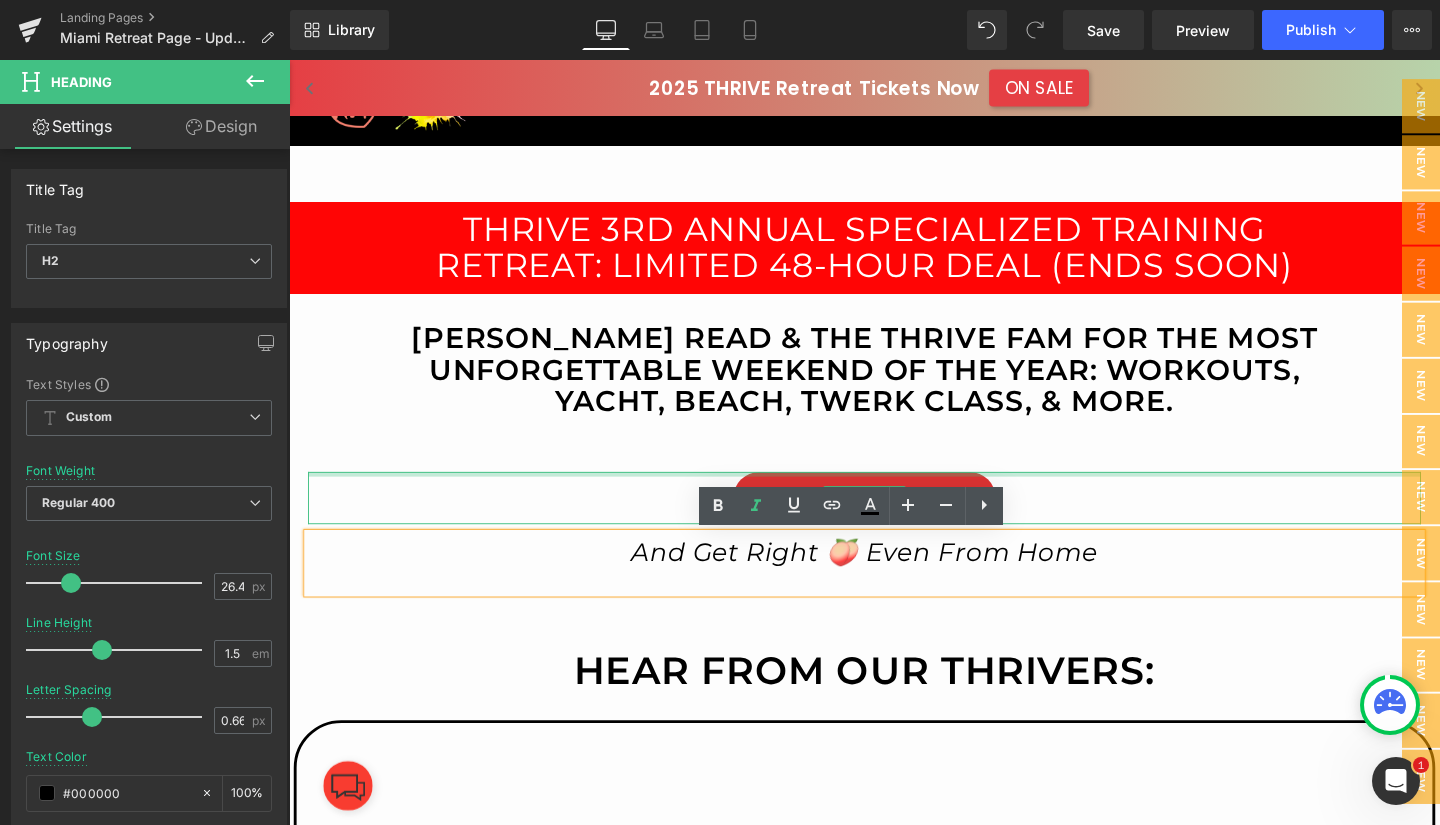 click at bounding box center [894, 495] 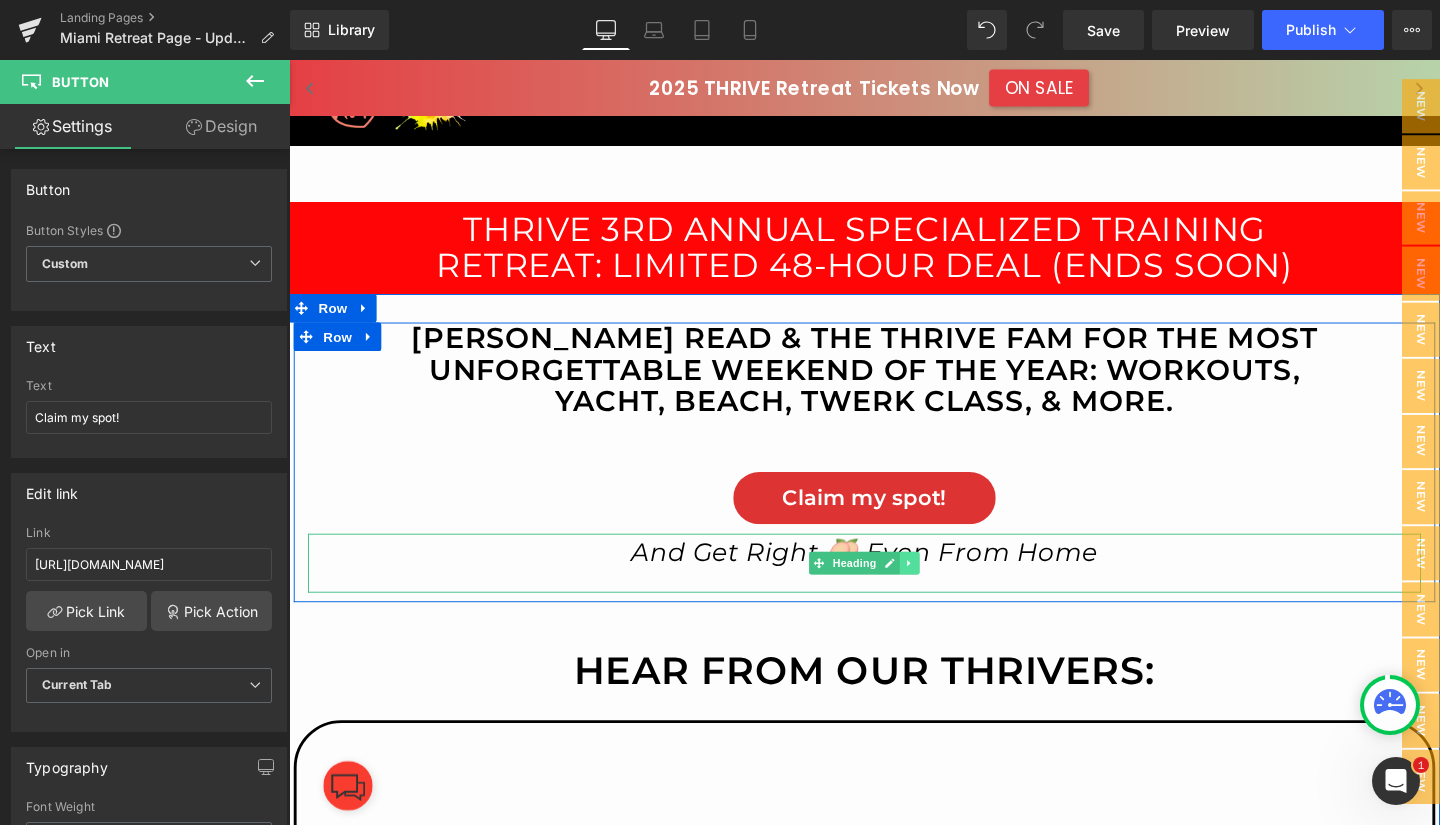 click 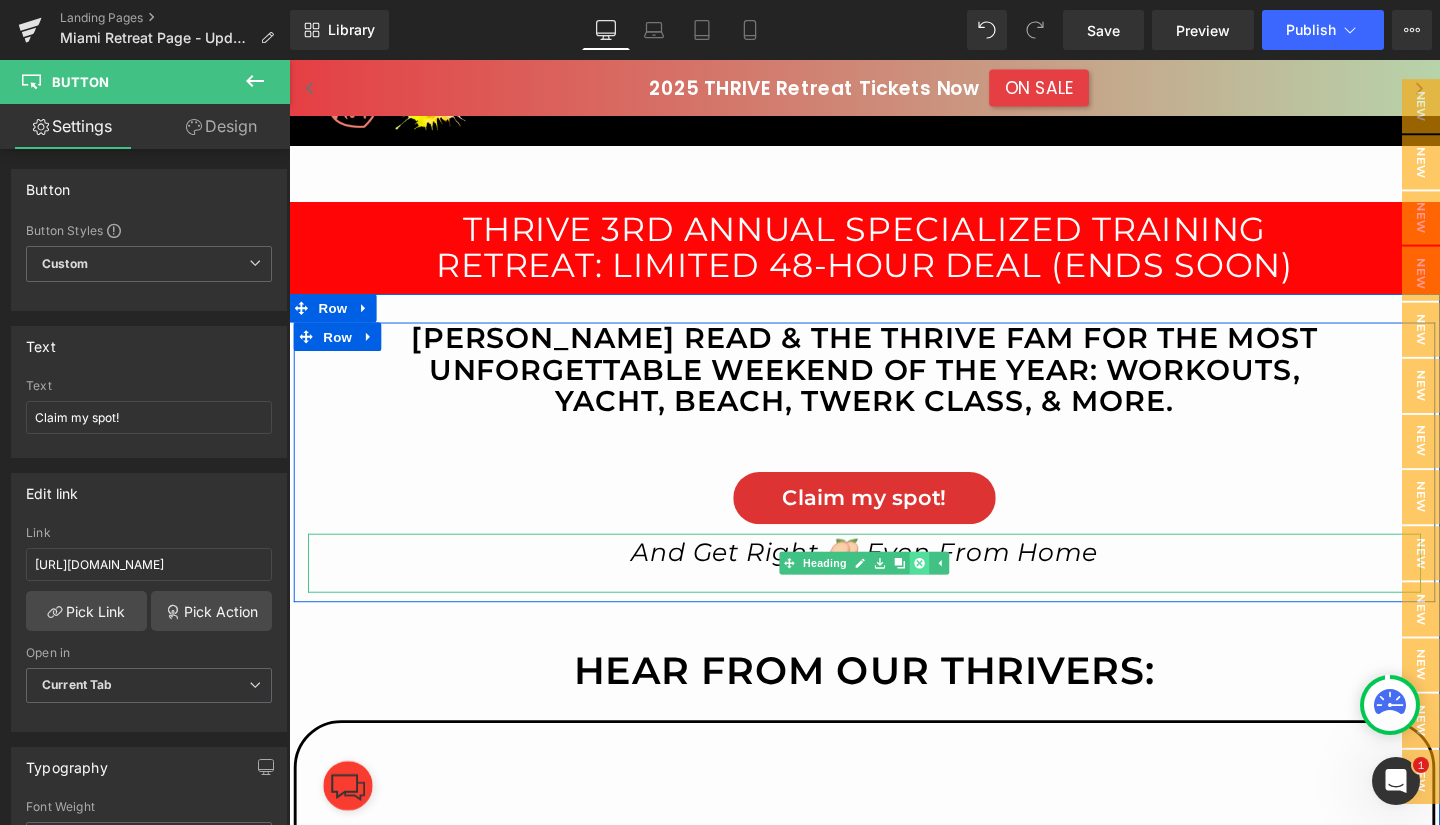 click 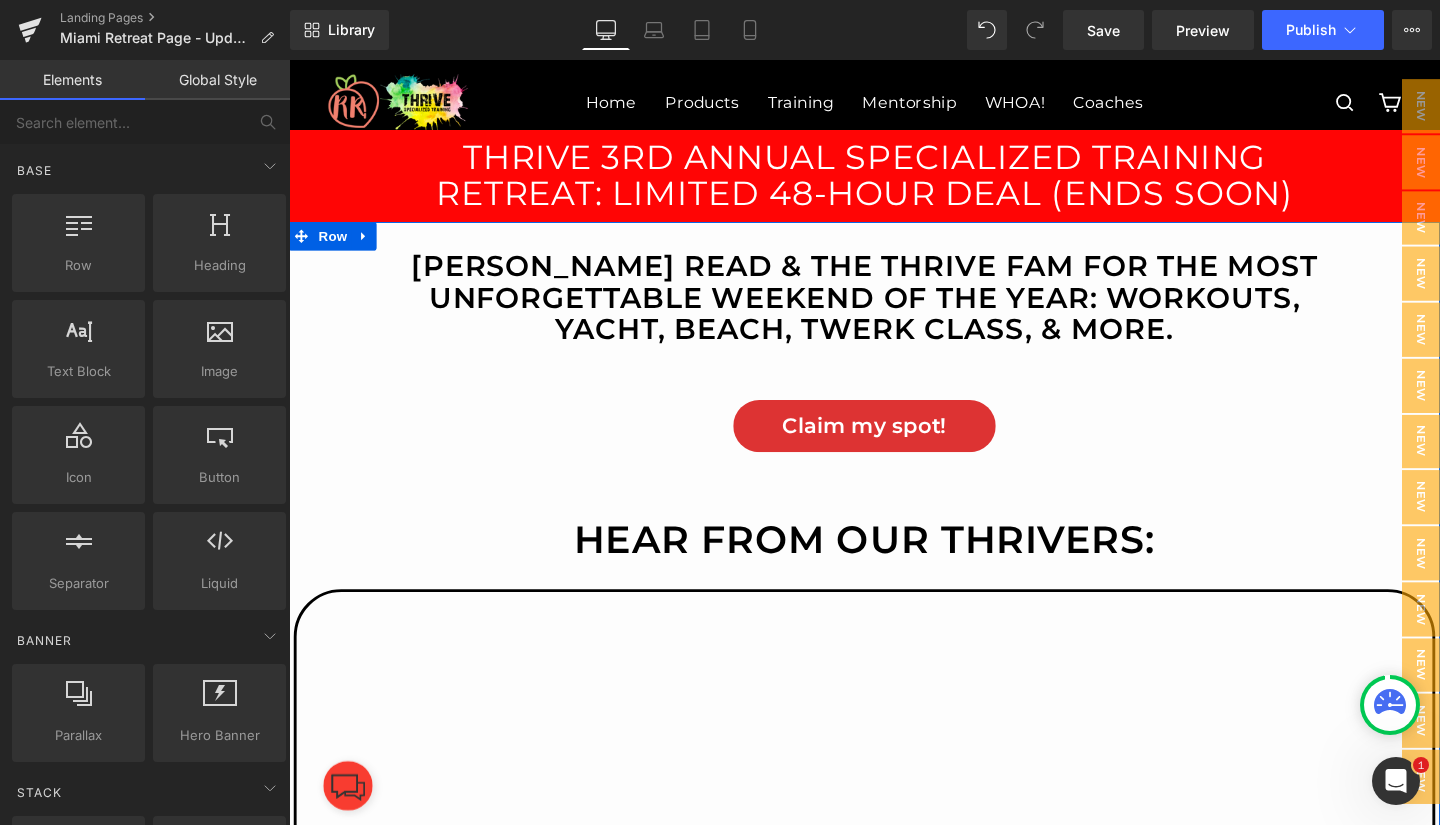 scroll, scrollTop: 77, scrollLeft: 0, axis: vertical 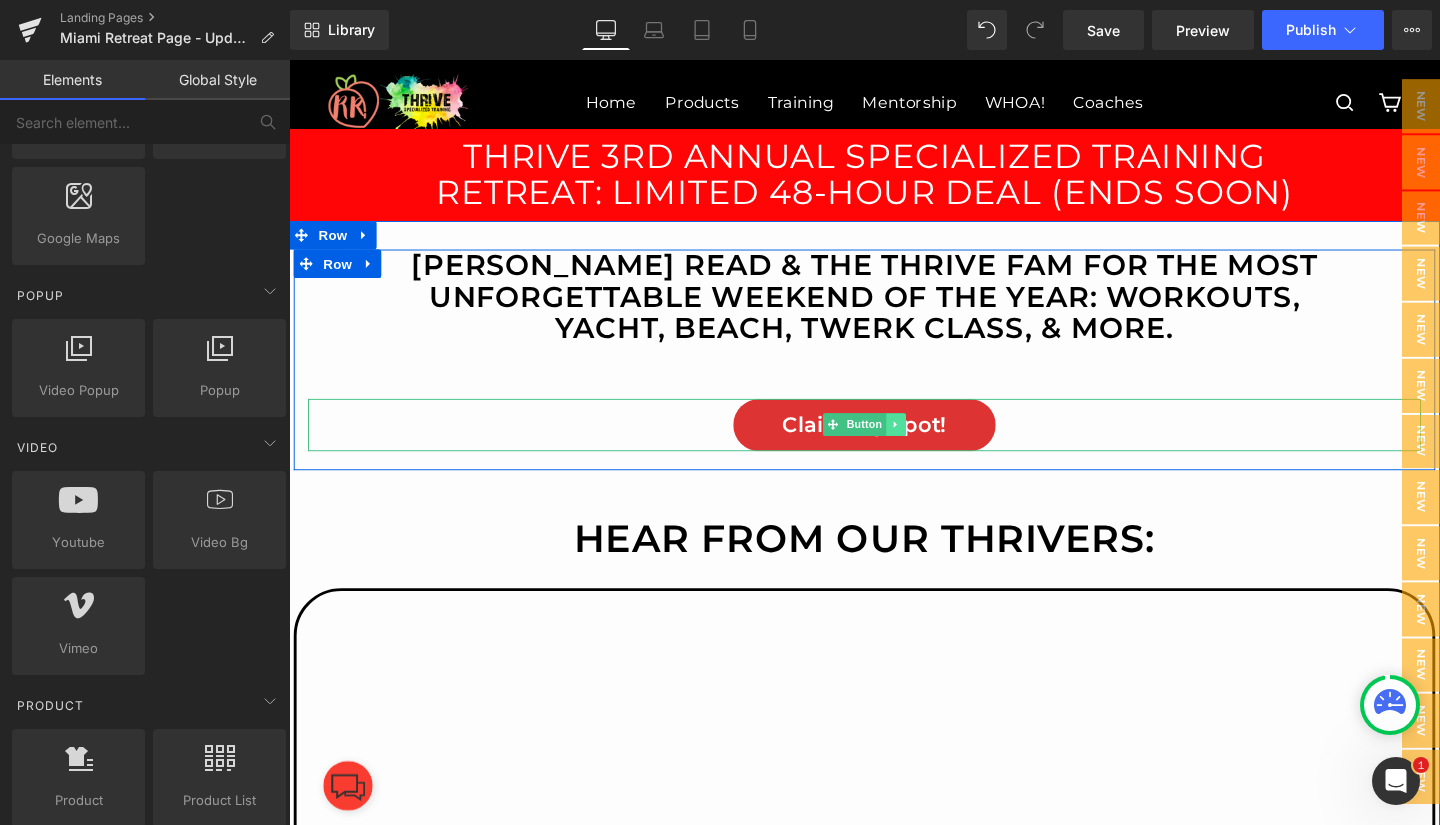 click 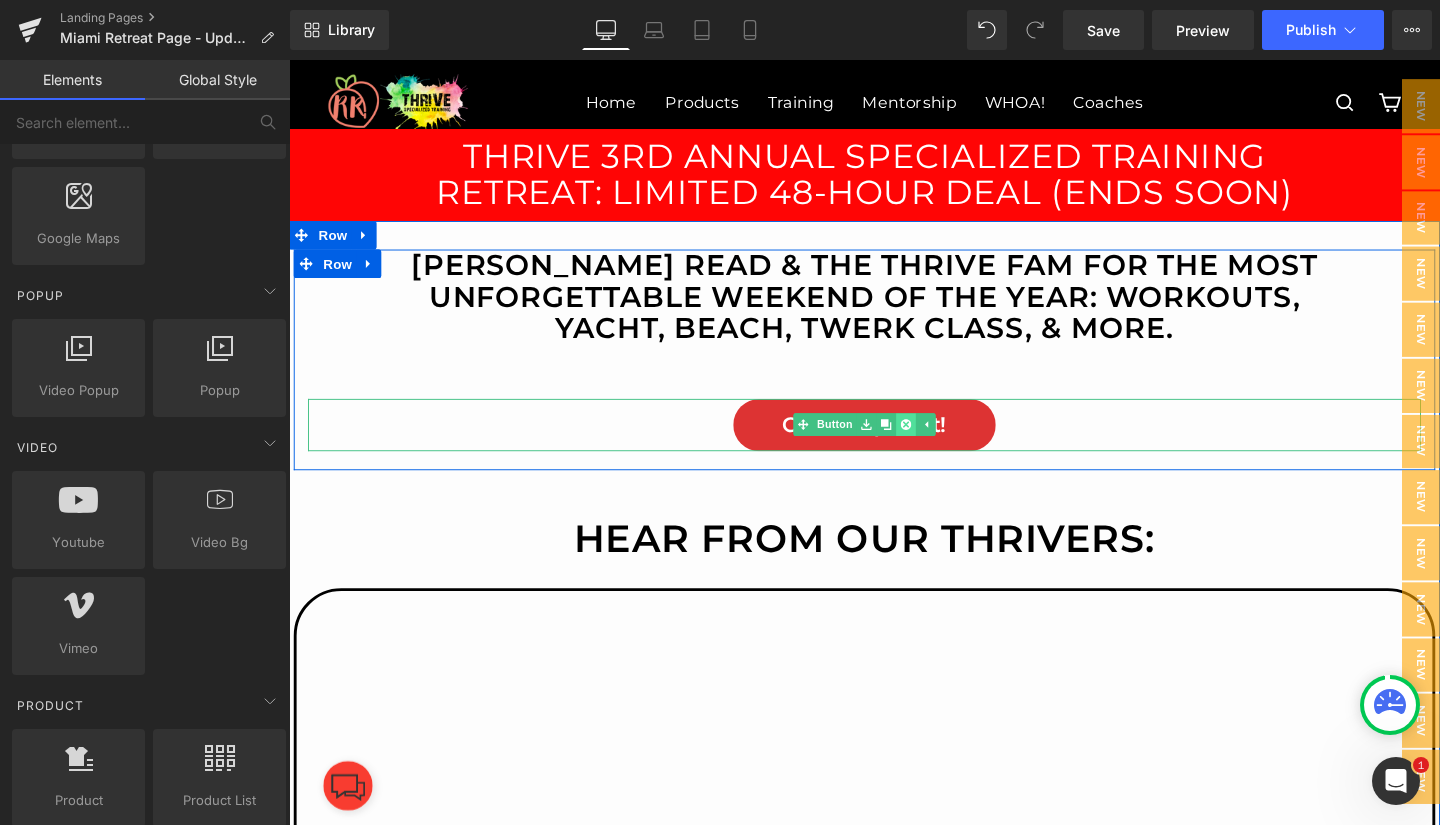 click 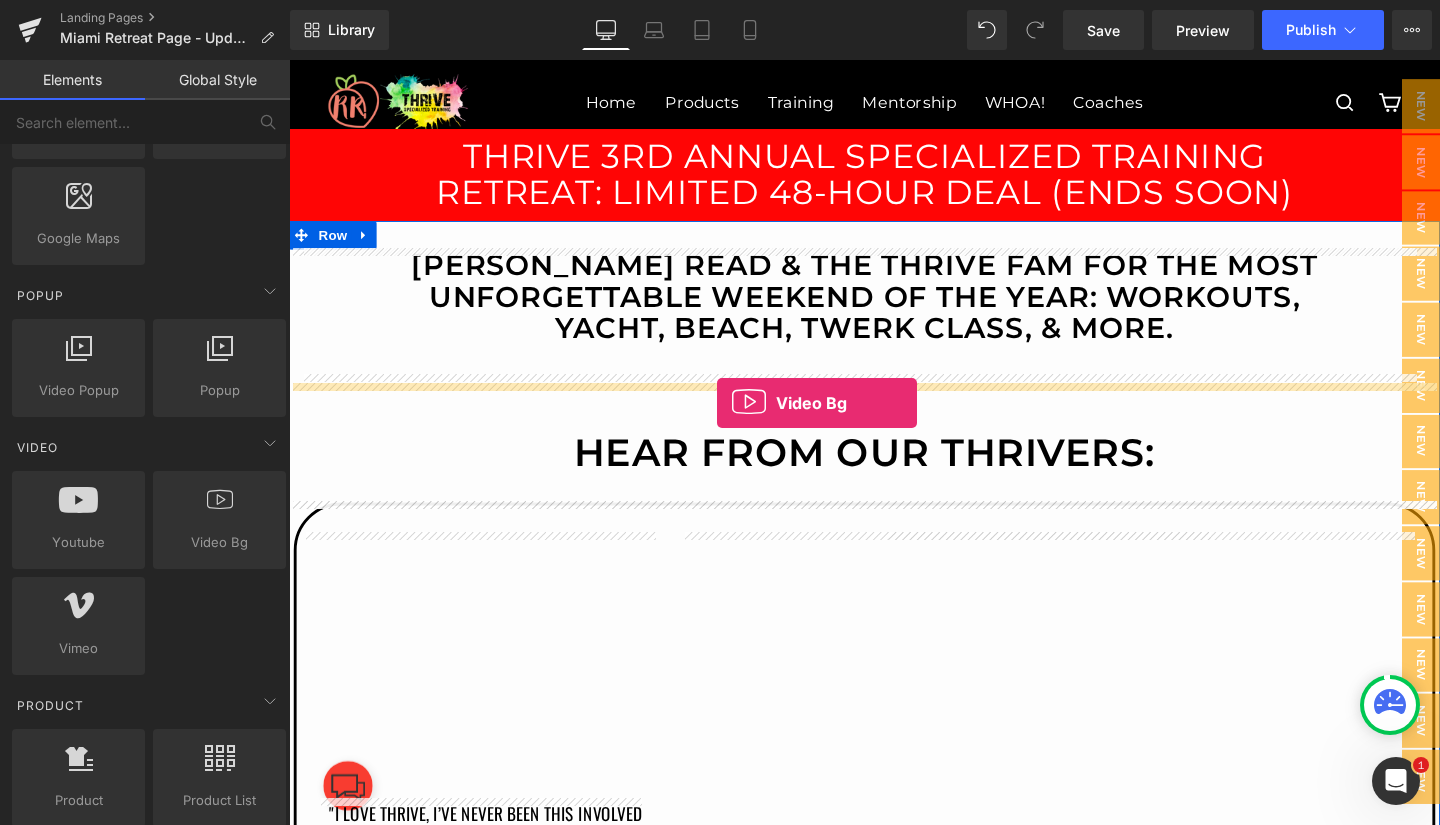 drag, startPoint x: 370, startPoint y: 480, endPoint x: 739, endPoint y: 420, distance: 373.84622 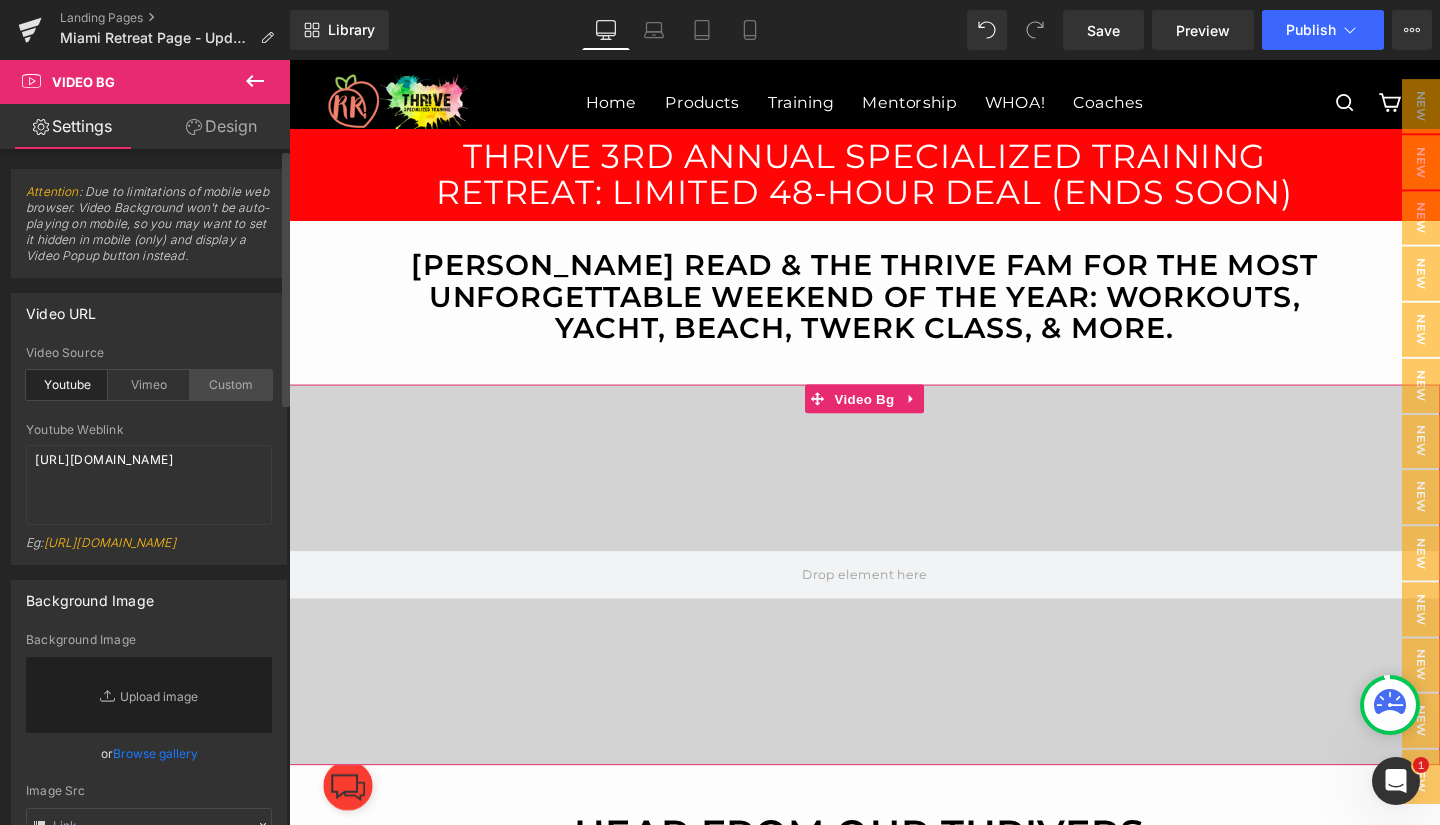 click on "Custom" at bounding box center [231, 385] 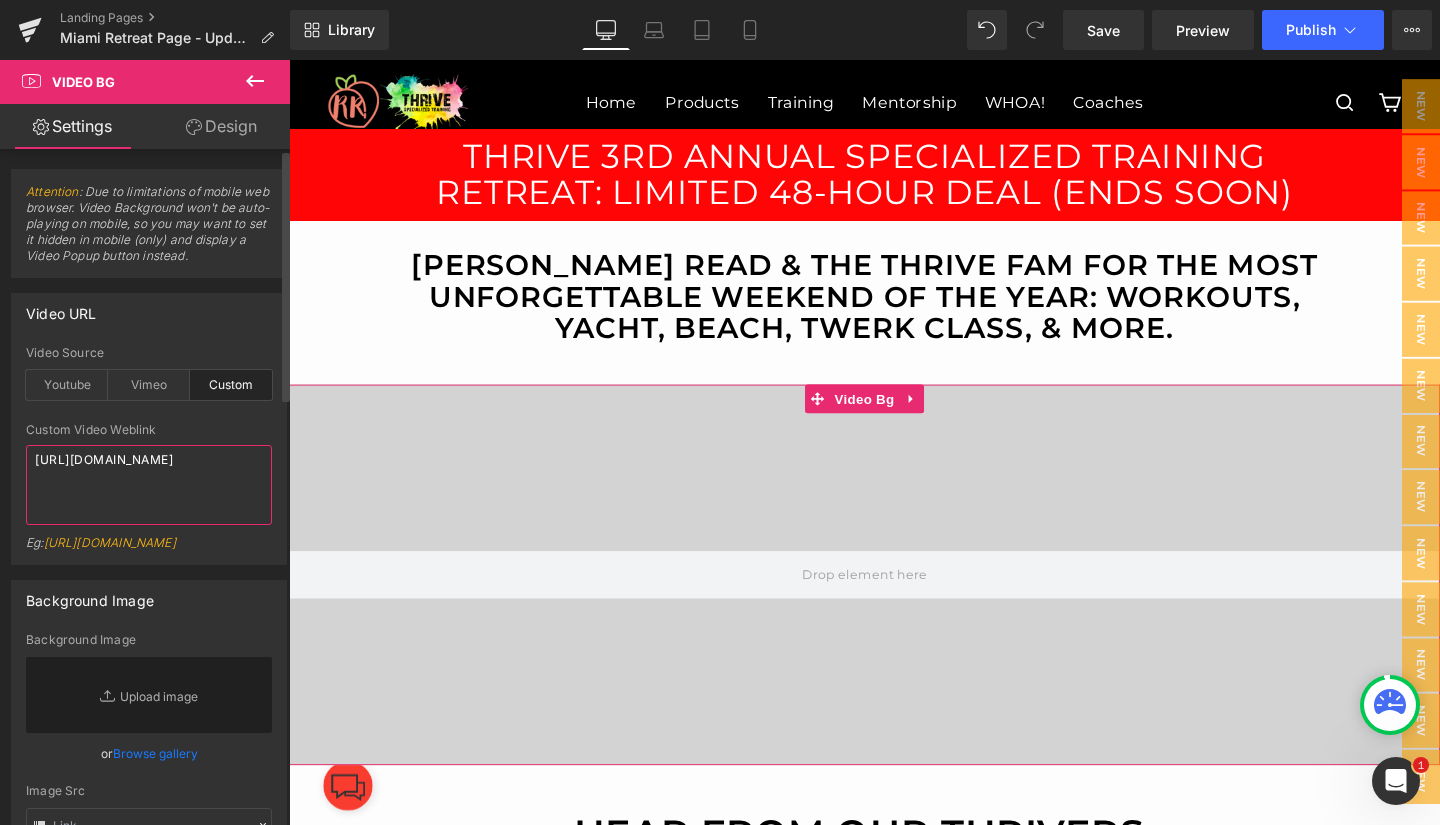 drag, startPoint x: 86, startPoint y: 489, endPoint x: 10, endPoint y: 453, distance: 84.095184 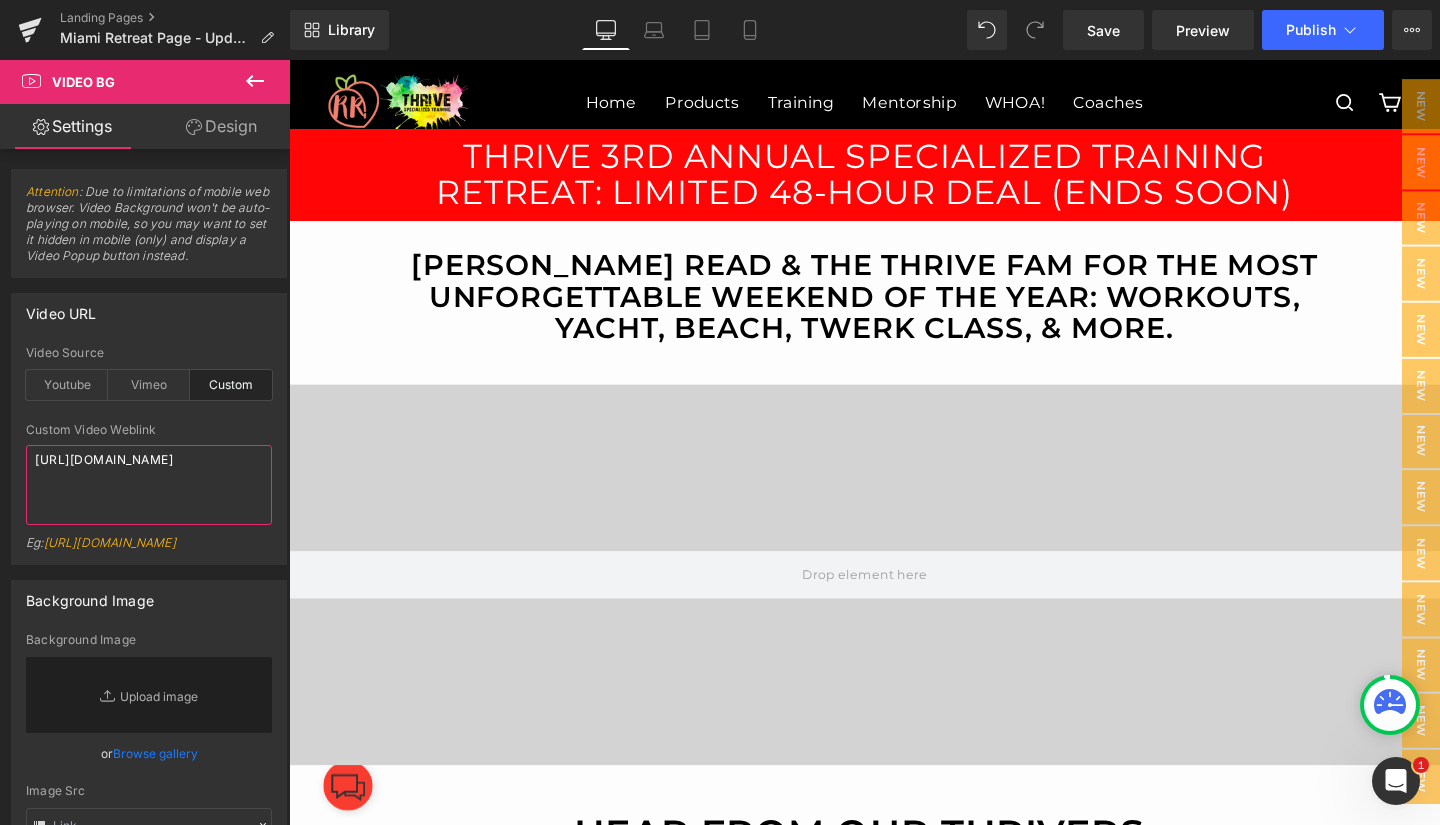 type on "[URL][DOMAIN_NAME]" 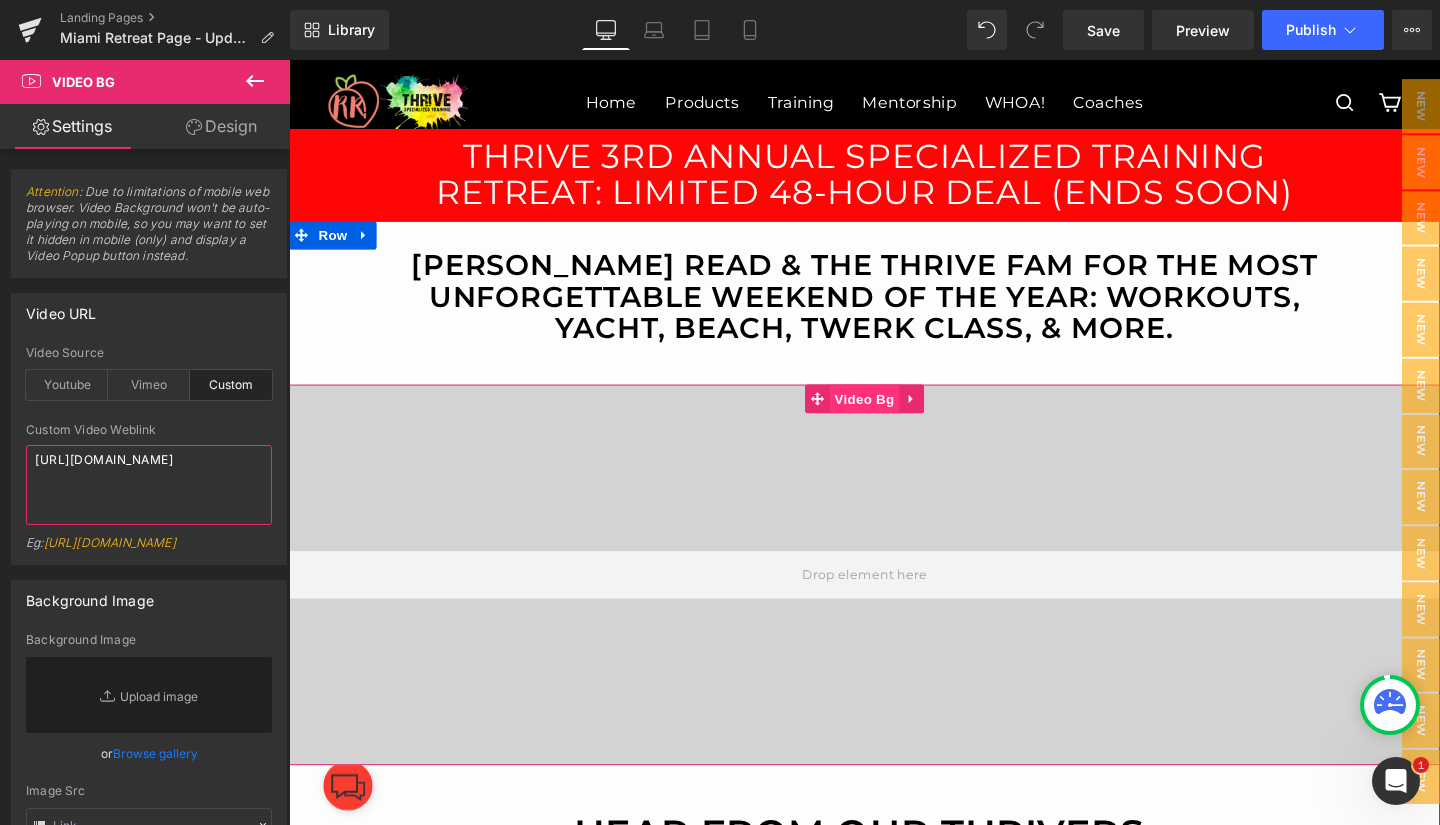 click on "Video Bg" at bounding box center [894, 416] 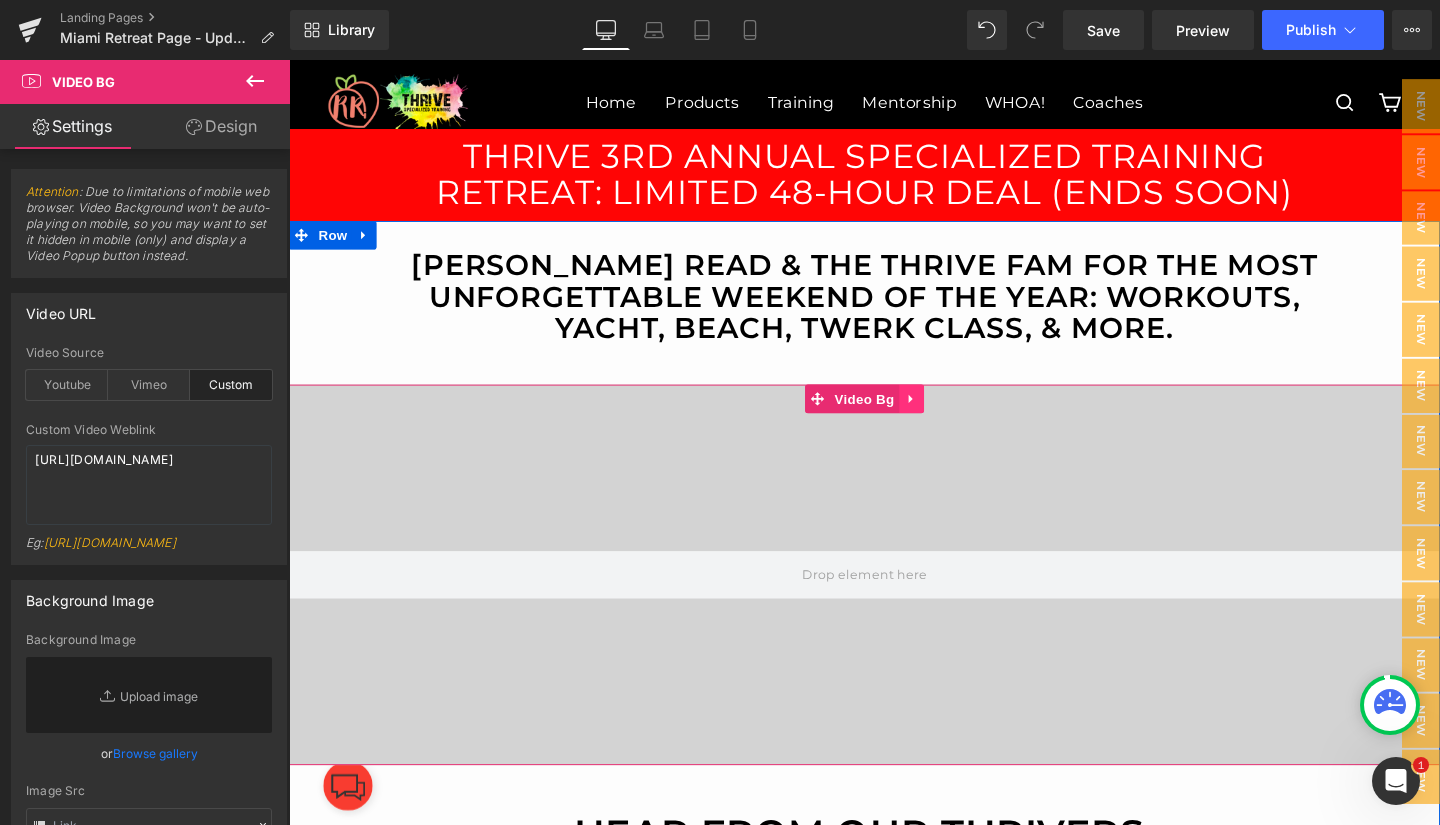 click 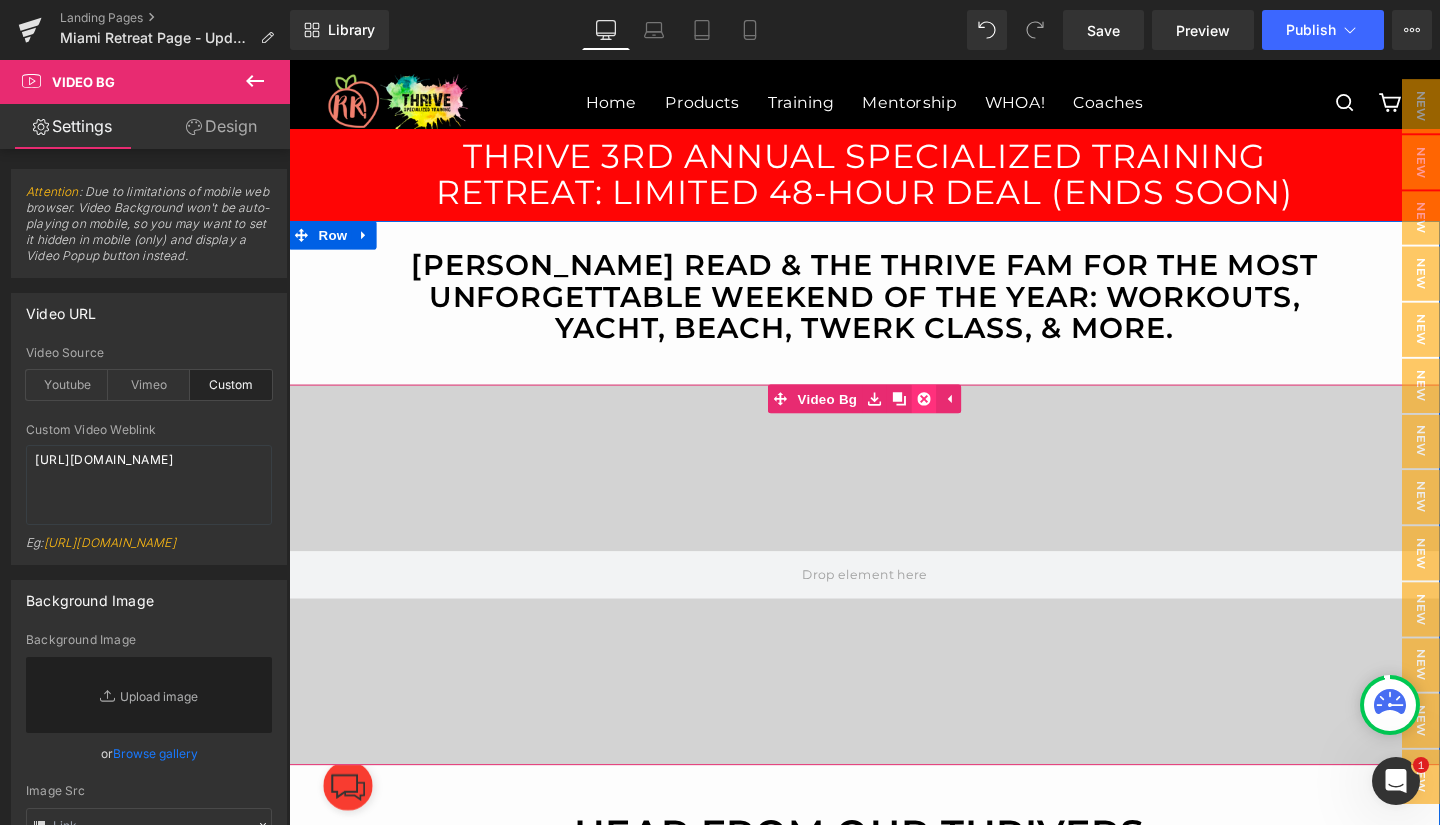 click 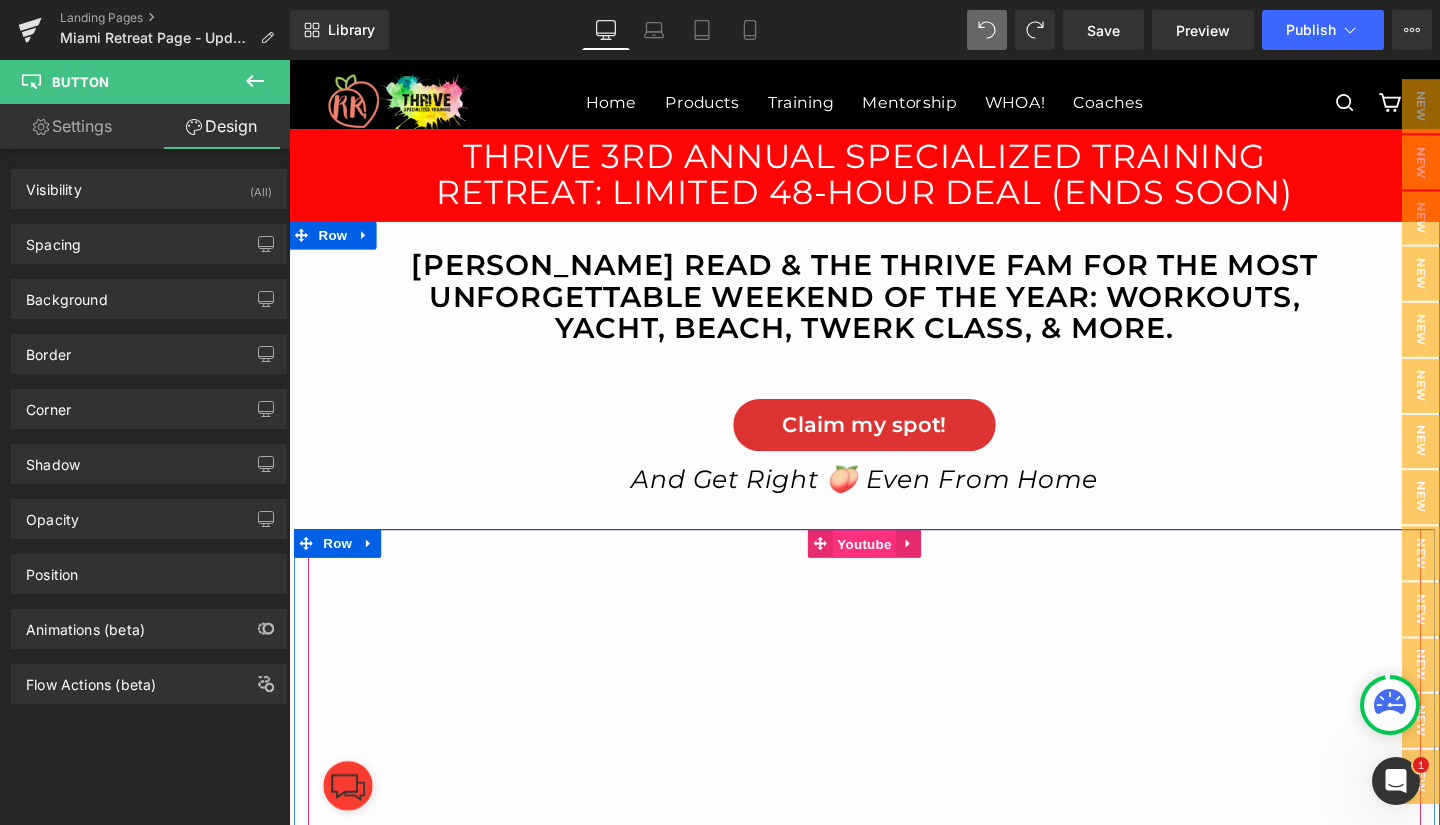 click on "Youtube" at bounding box center (893, 569) 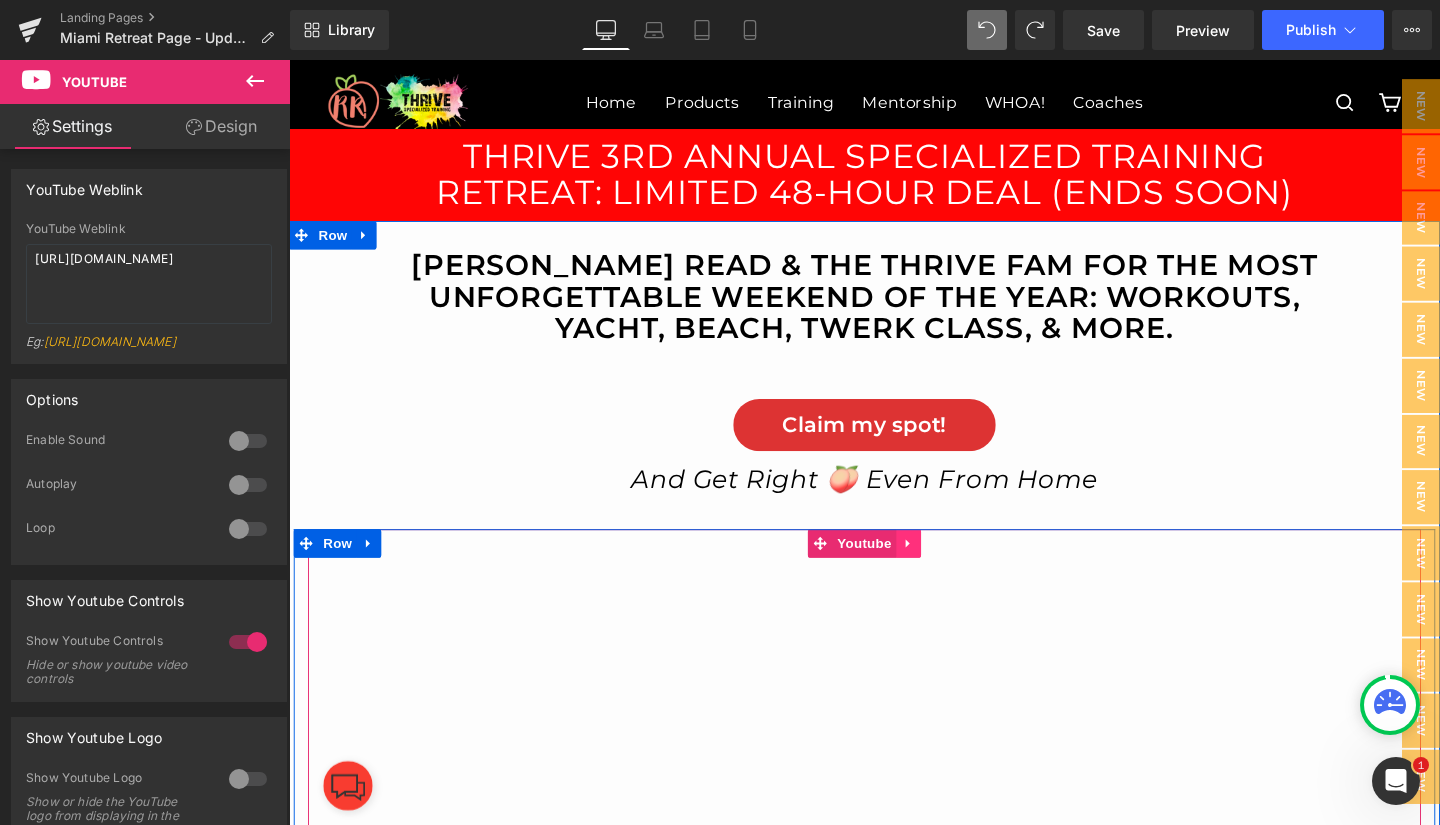 click 